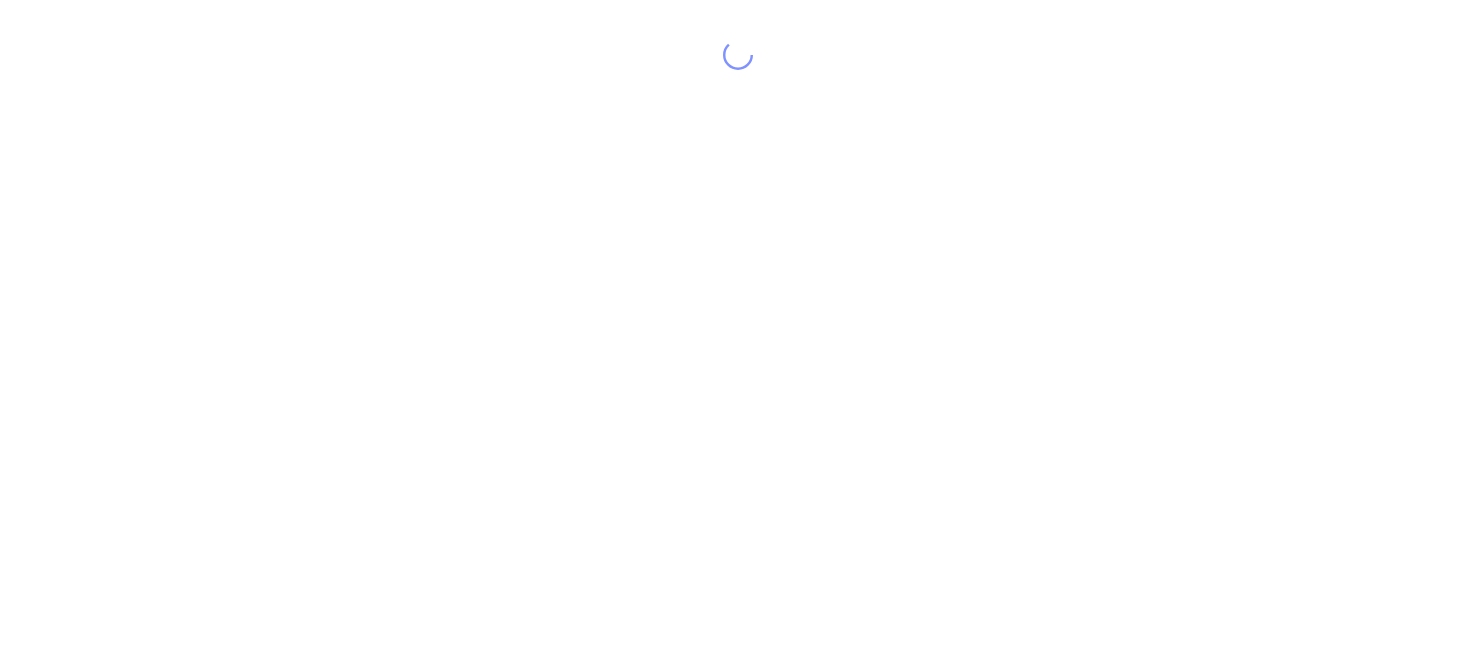 scroll, scrollTop: 0, scrollLeft: 0, axis: both 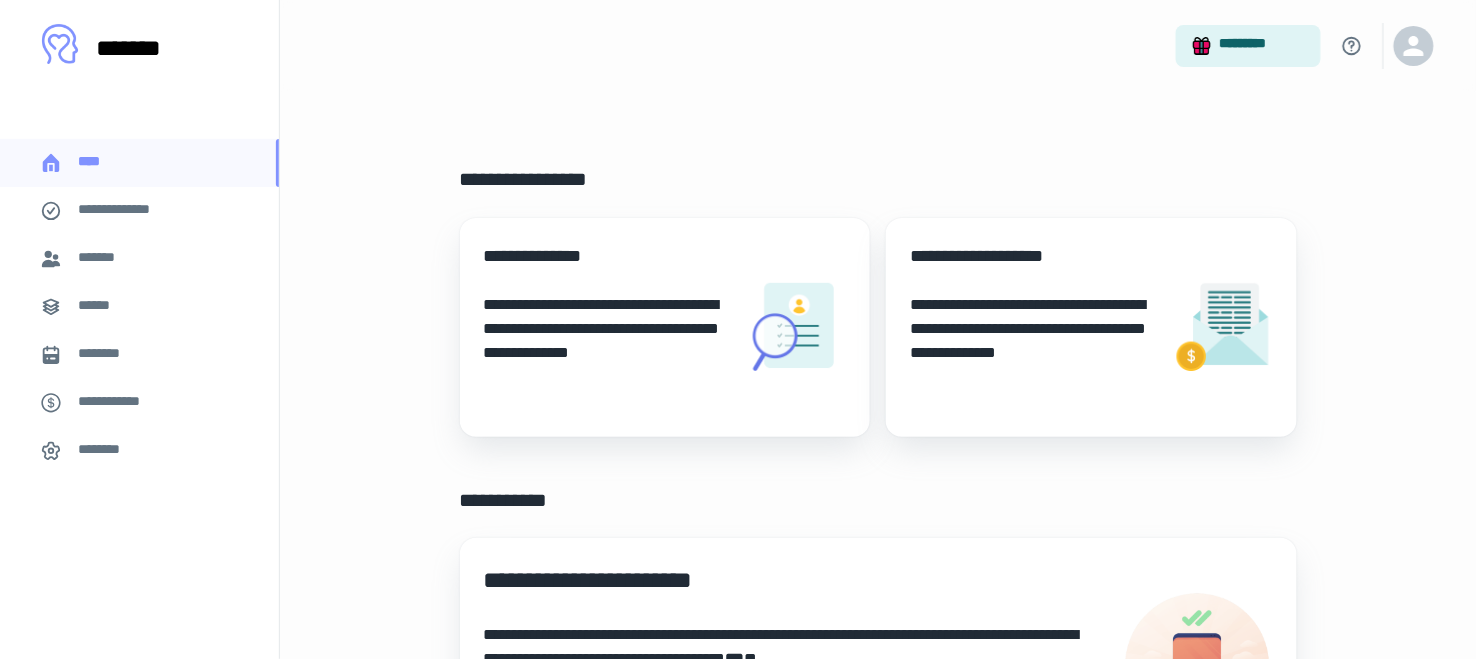 click on "******" at bounding box center [105, 308] 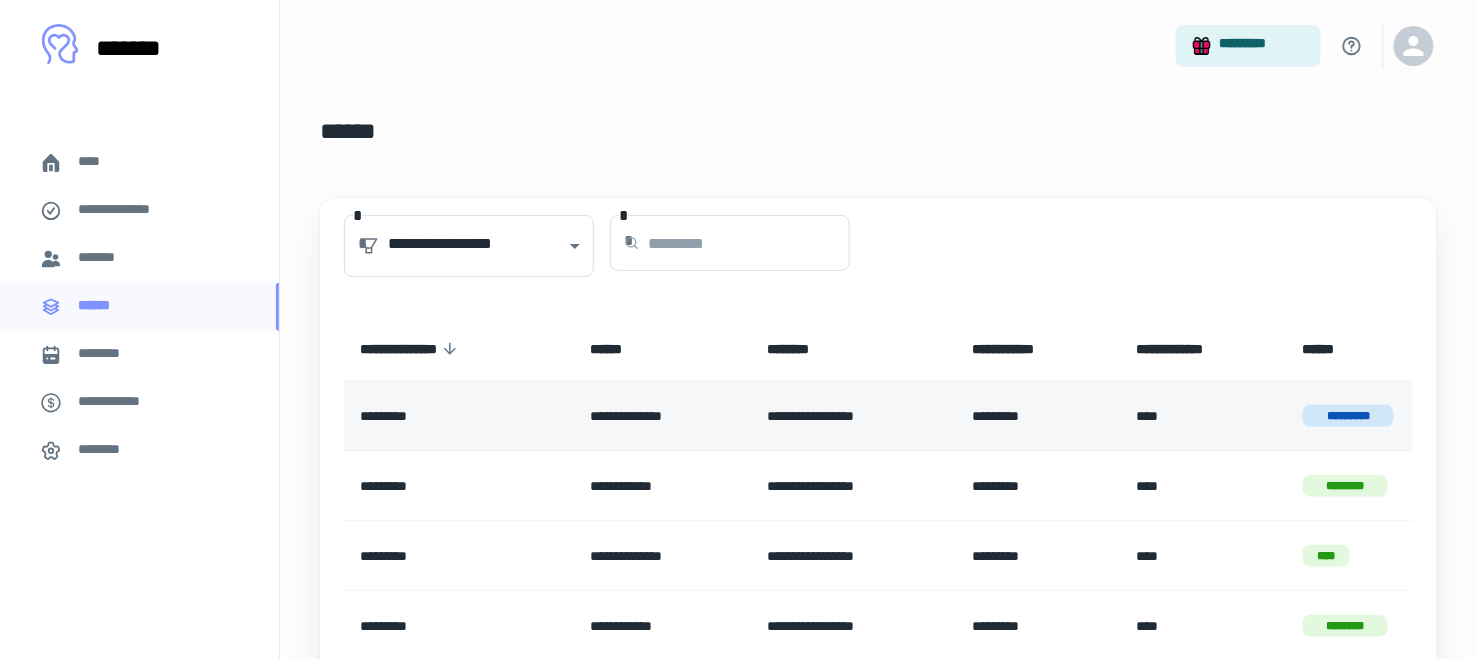 scroll, scrollTop: 4, scrollLeft: 0, axis: vertical 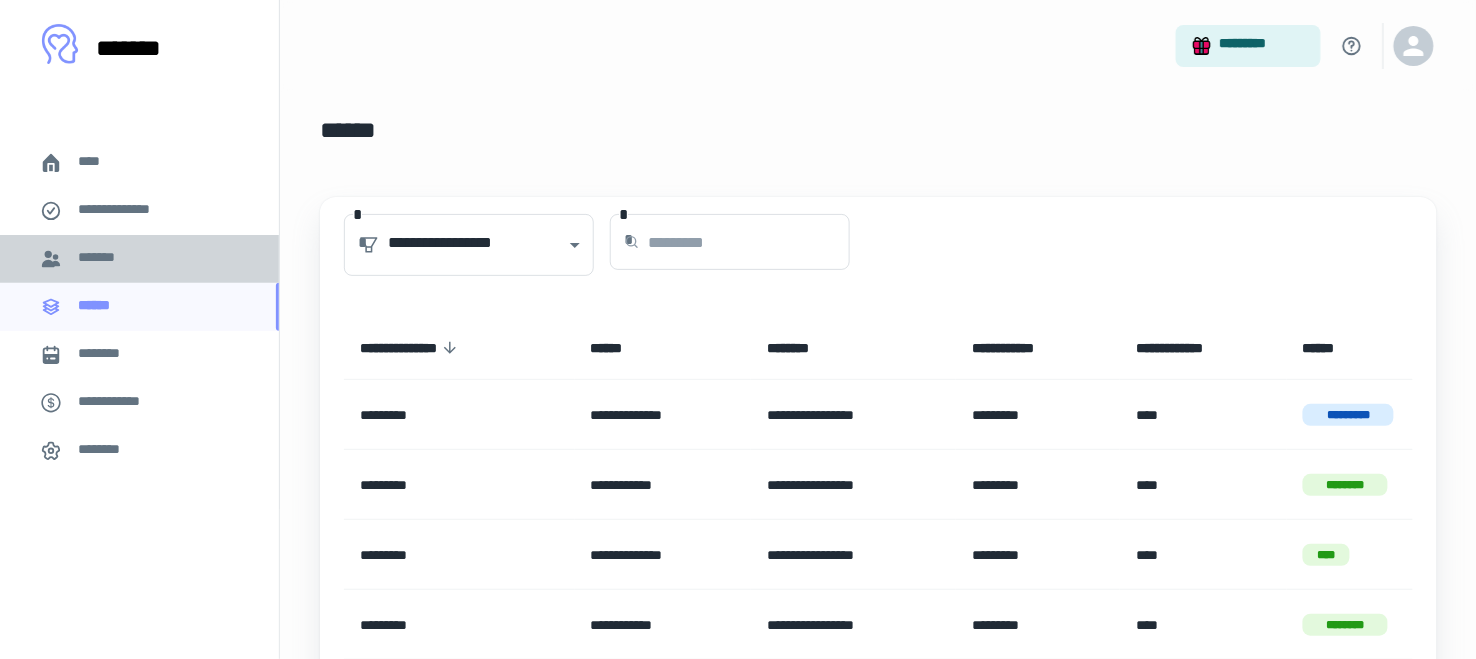 click on "*******" at bounding box center [106, 260] 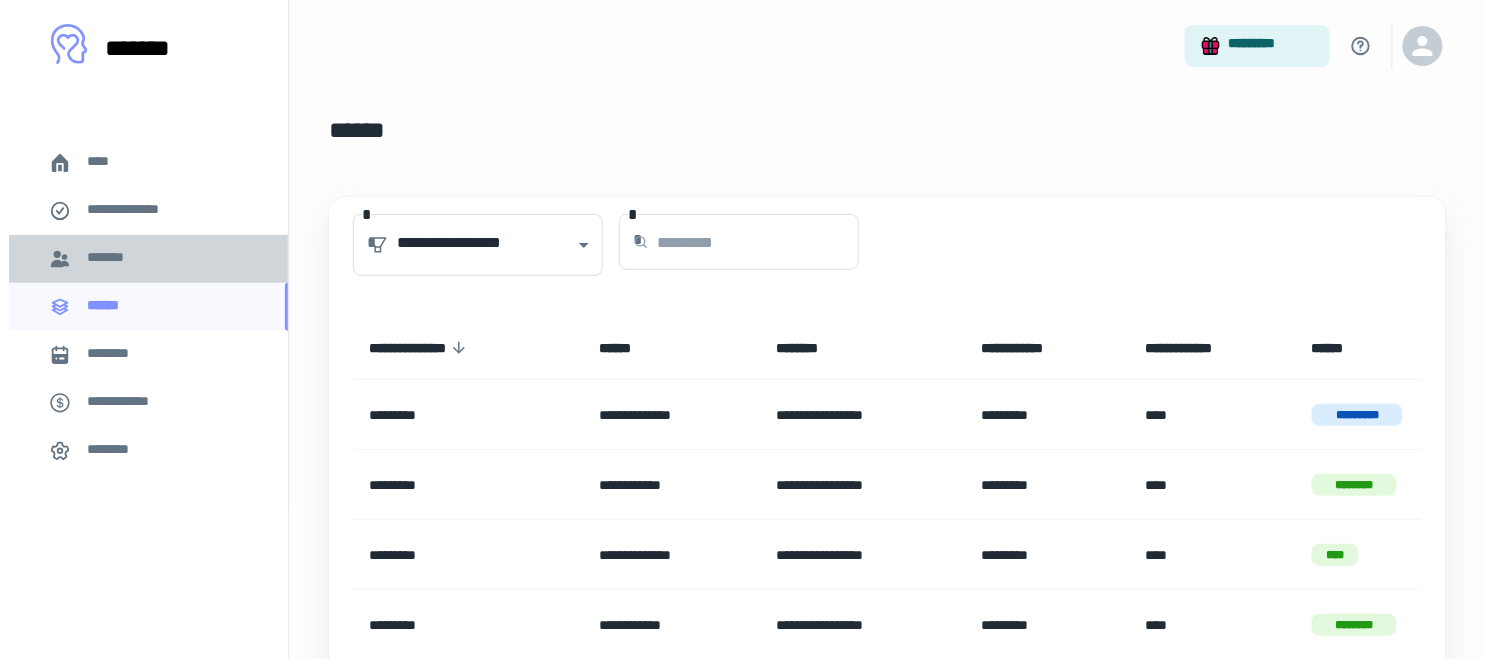 scroll, scrollTop: 0, scrollLeft: 0, axis: both 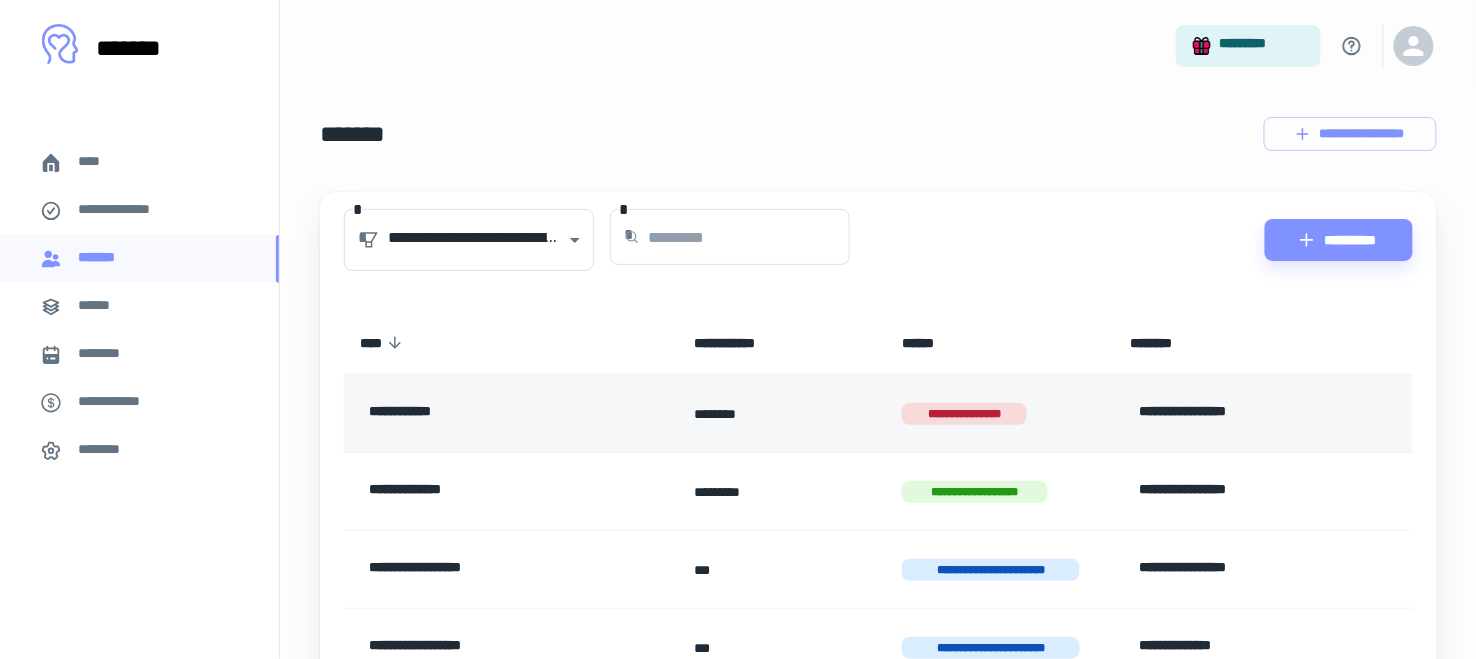 click on "**********" at bounding box center (1251, 413) 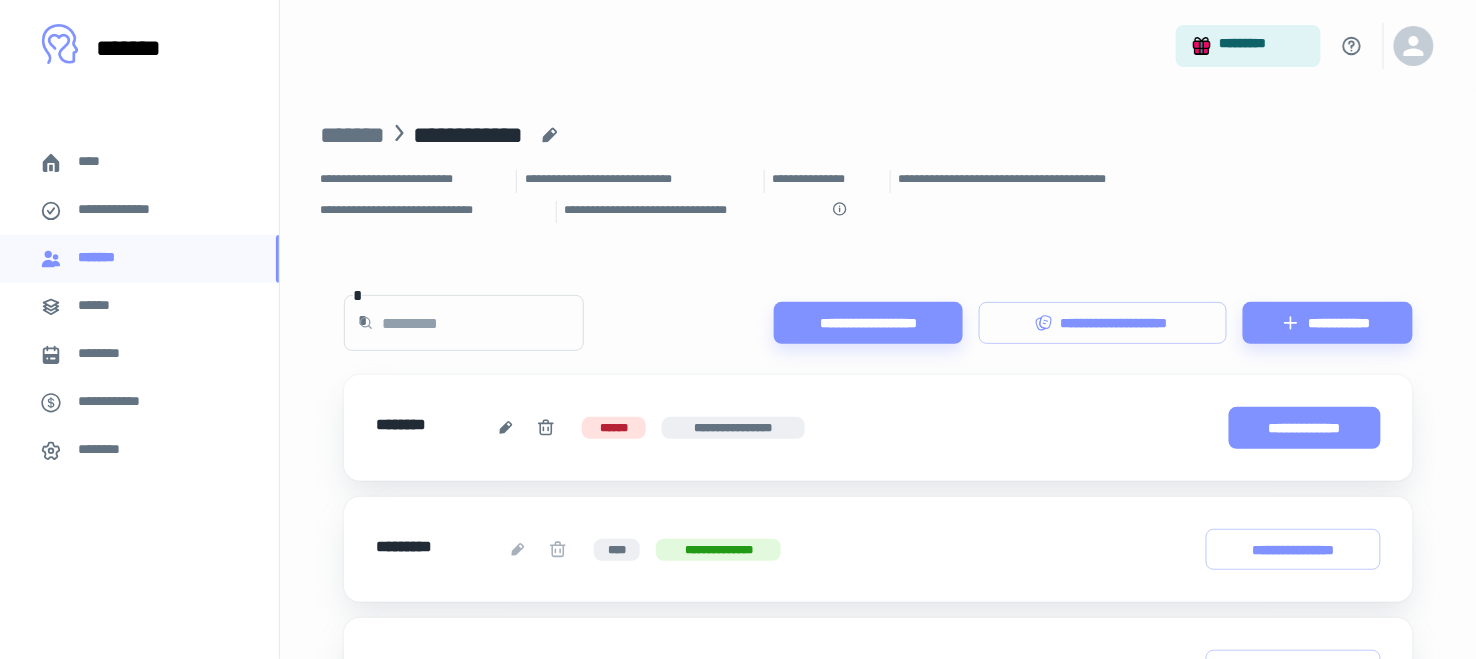 click on "**********" at bounding box center [1305, 428] 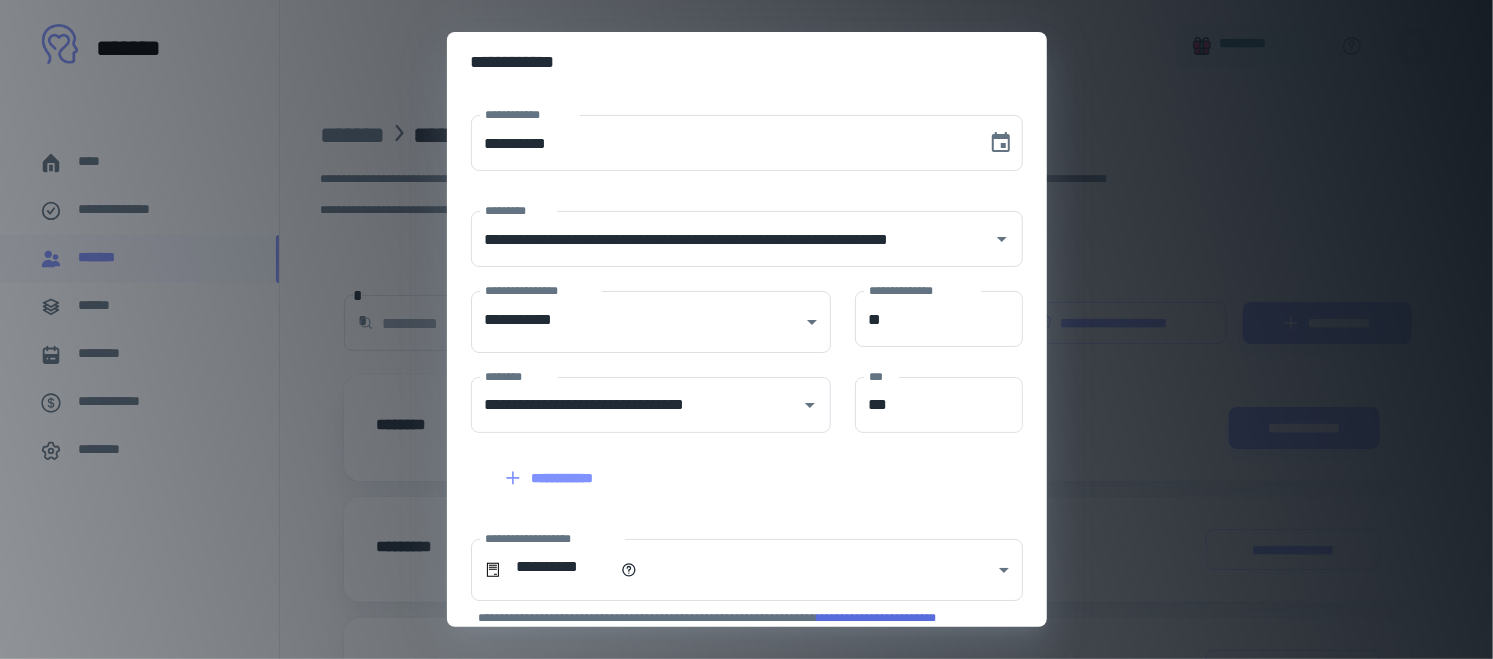 scroll, scrollTop: 268, scrollLeft: 0, axis: vertical 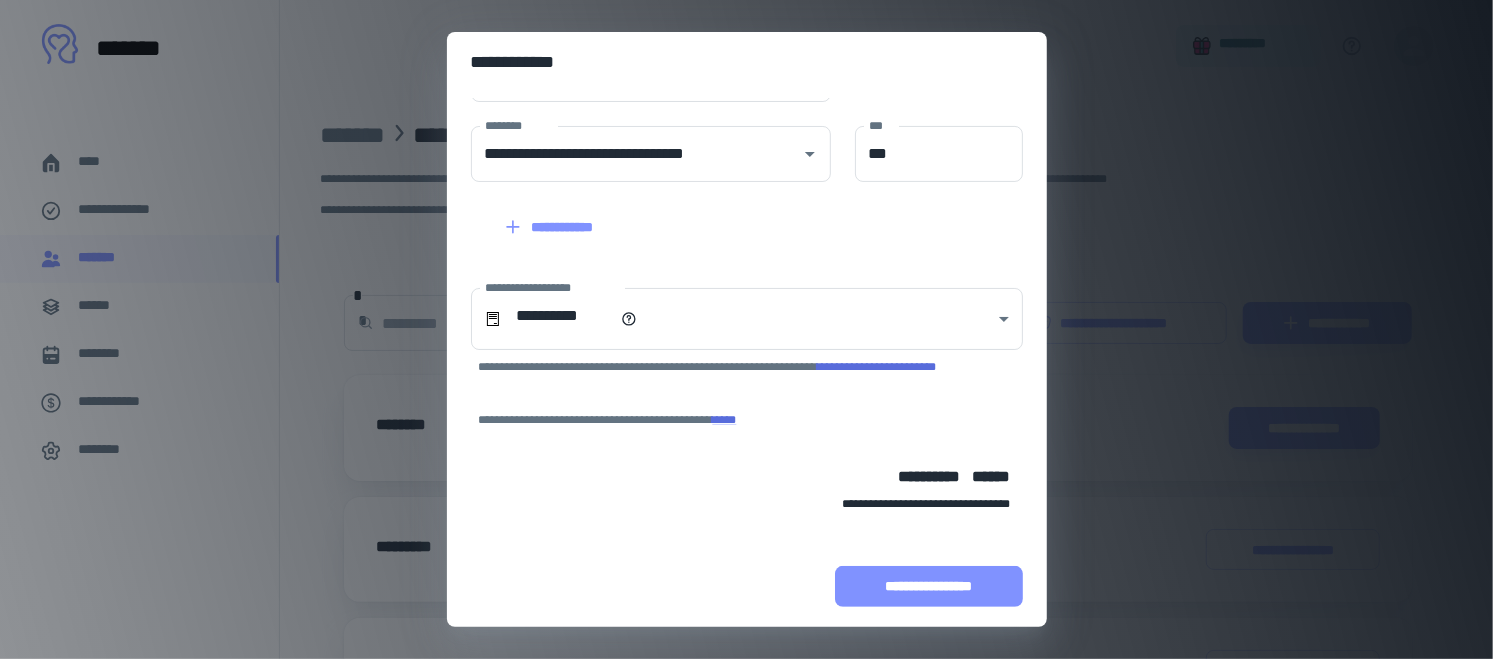 click on "**********" at bounding box center (929, 587) 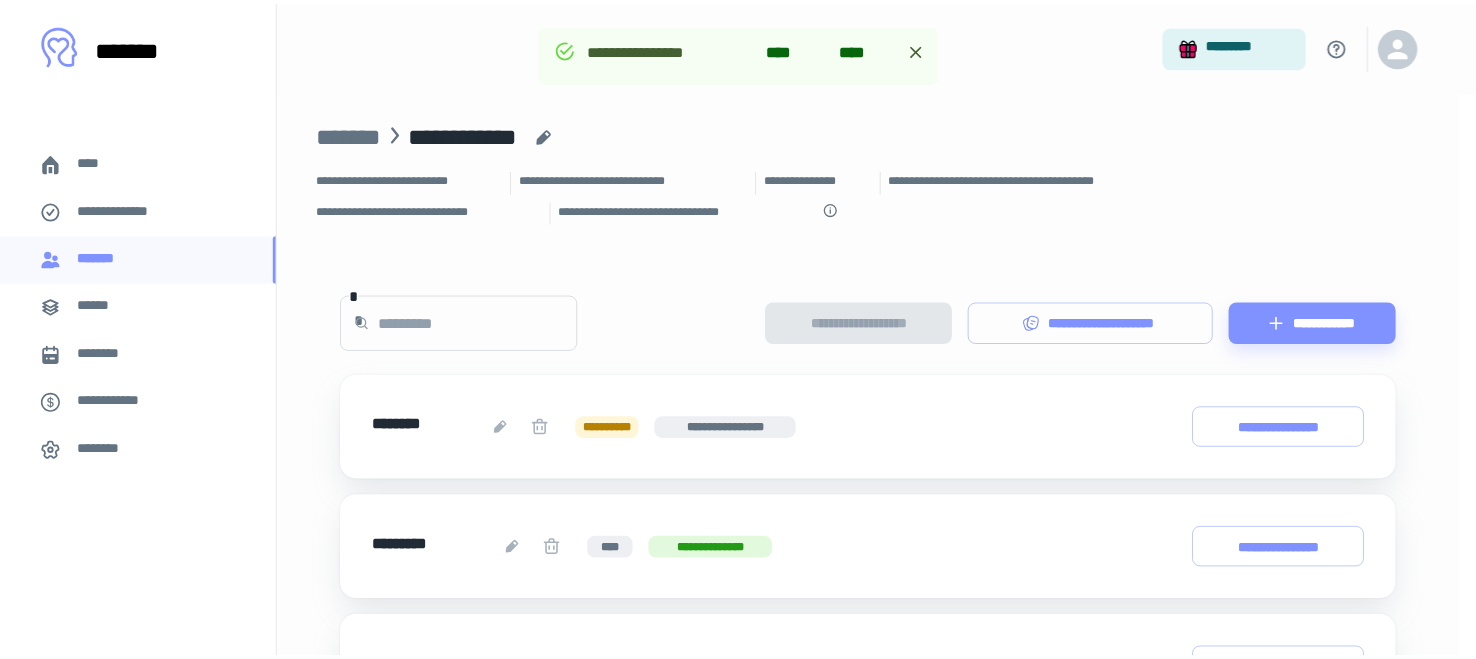 scroll, scrollTop: 411, scrollLeft: 0, axis: vertical 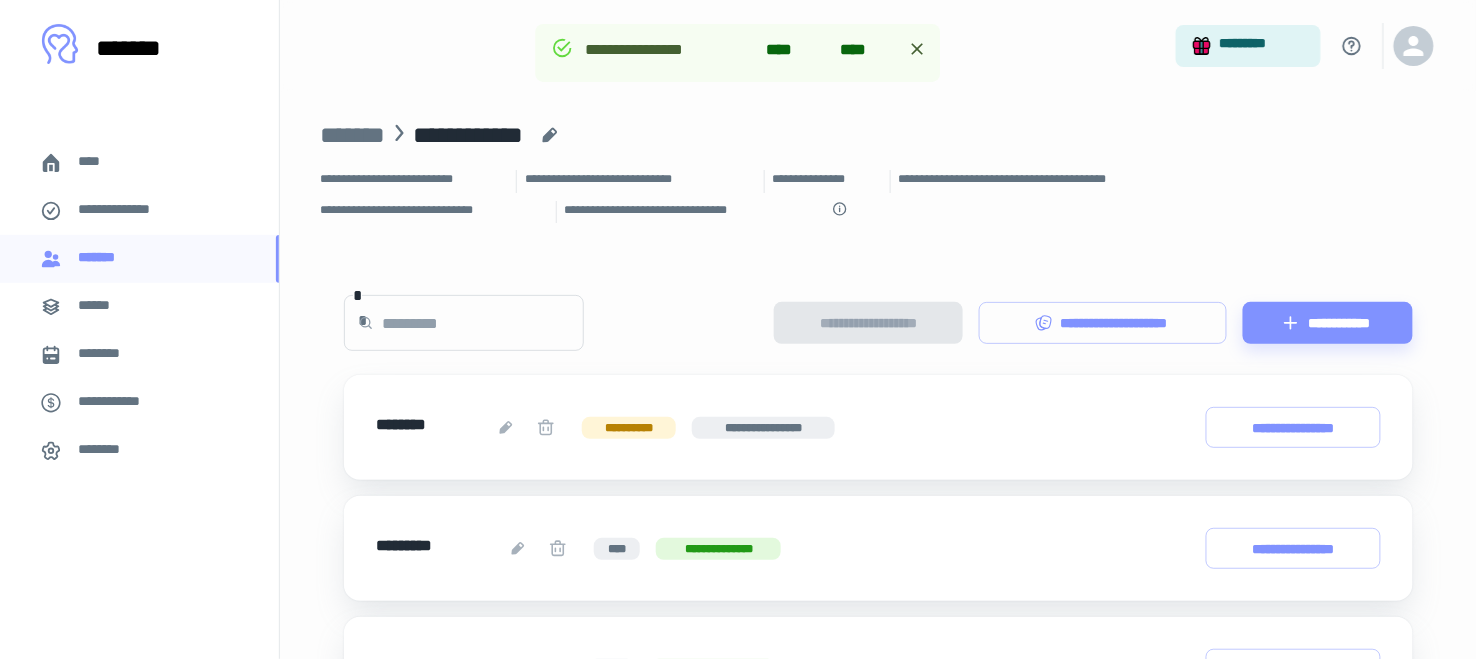 click on "********" at bounding box center (114, 356) 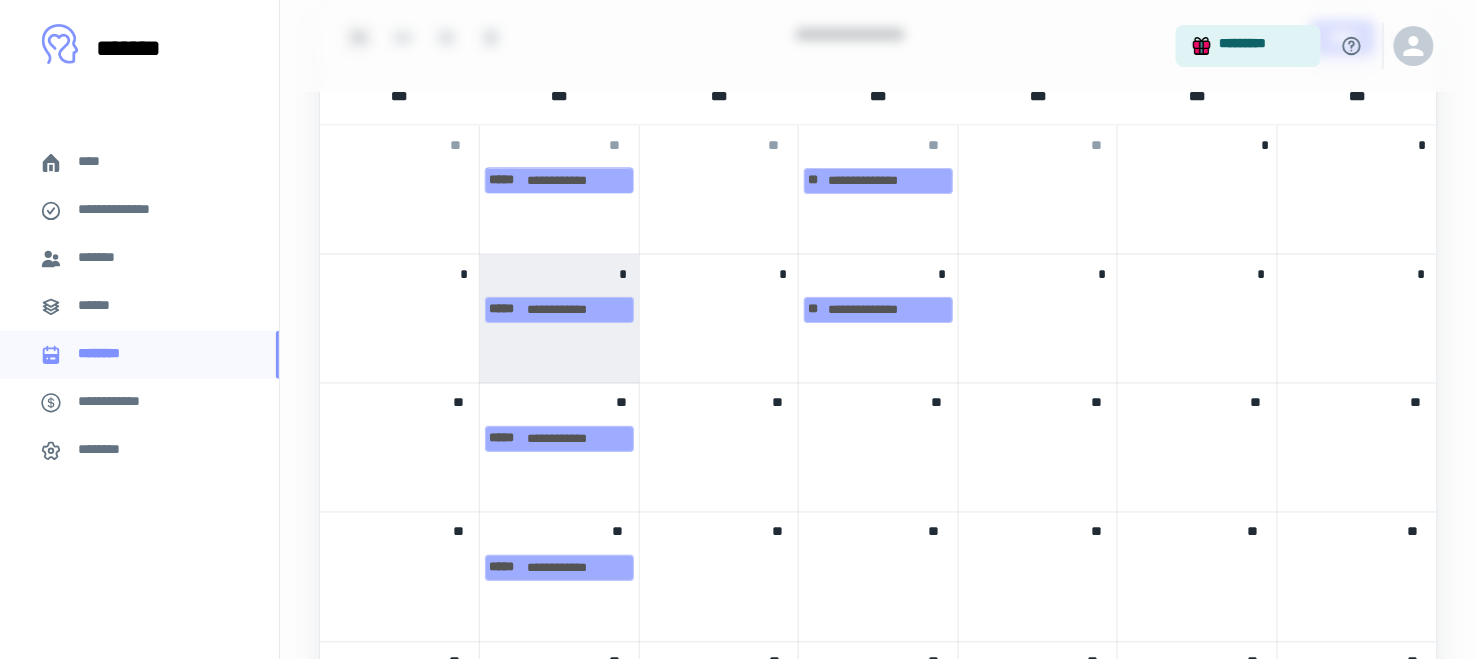 scroll, scrollTop: 819, scrollLeft: 0, axis: vertical 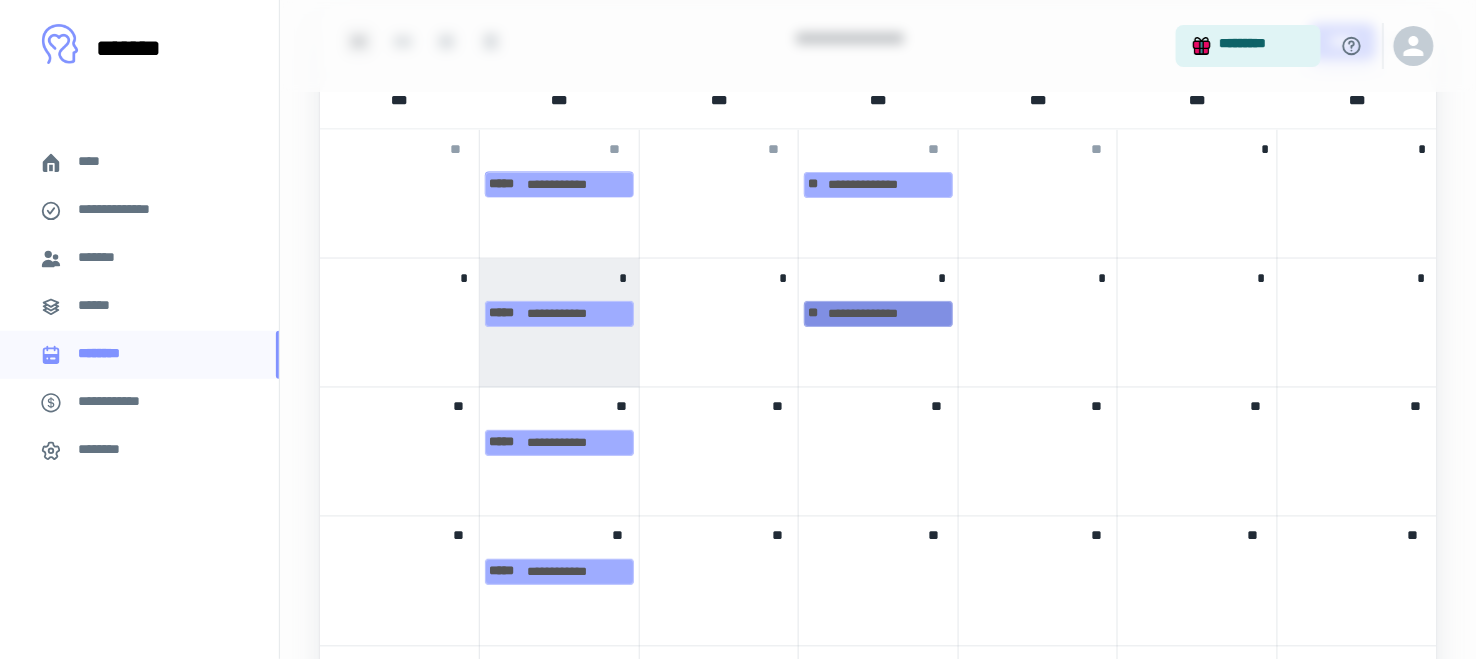 click on "**********" at bounding box center [878, 314] 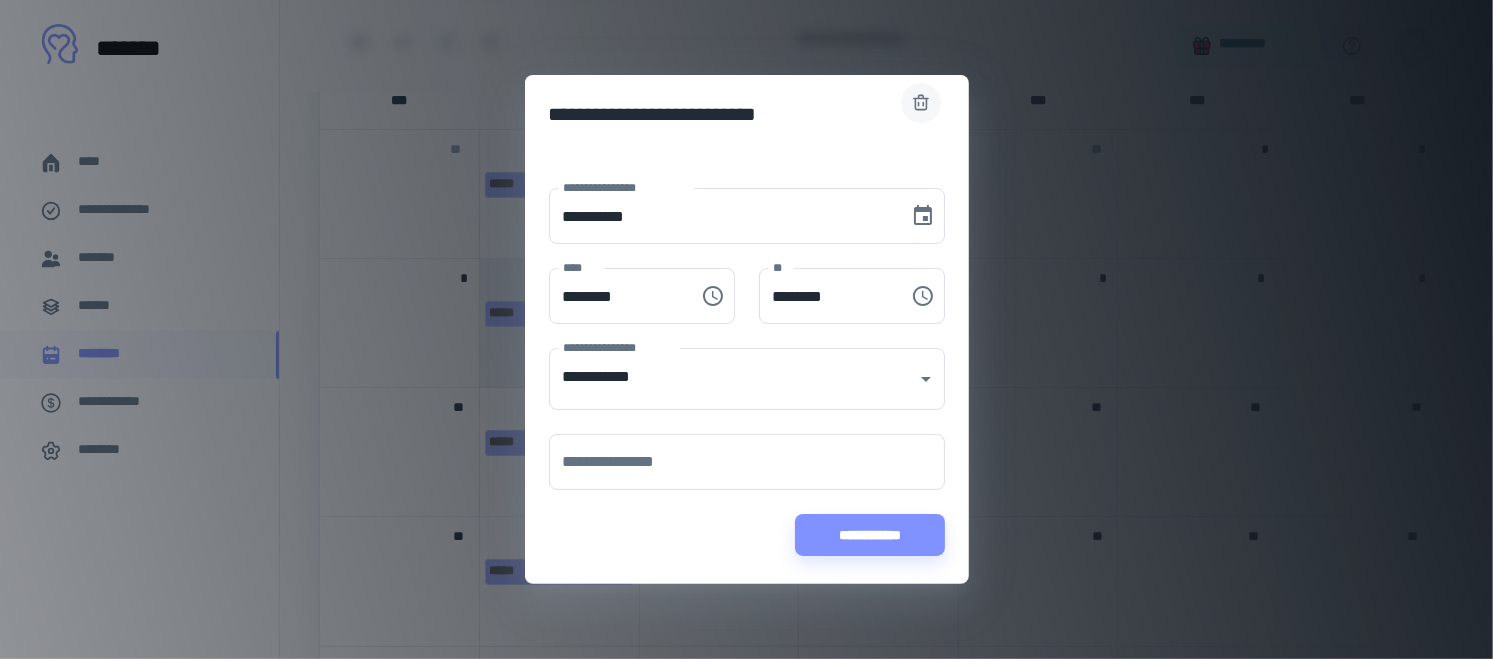 click 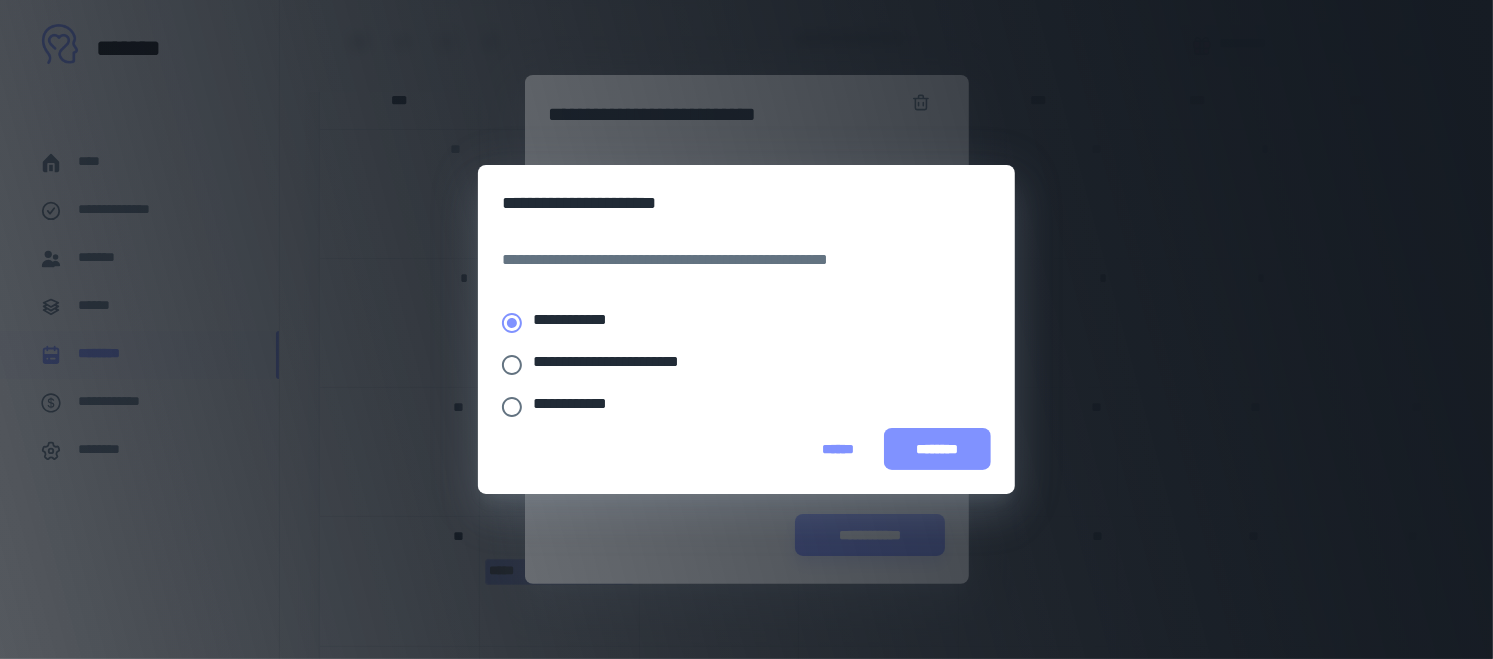 click on "********" at bounding box center [938, 449] 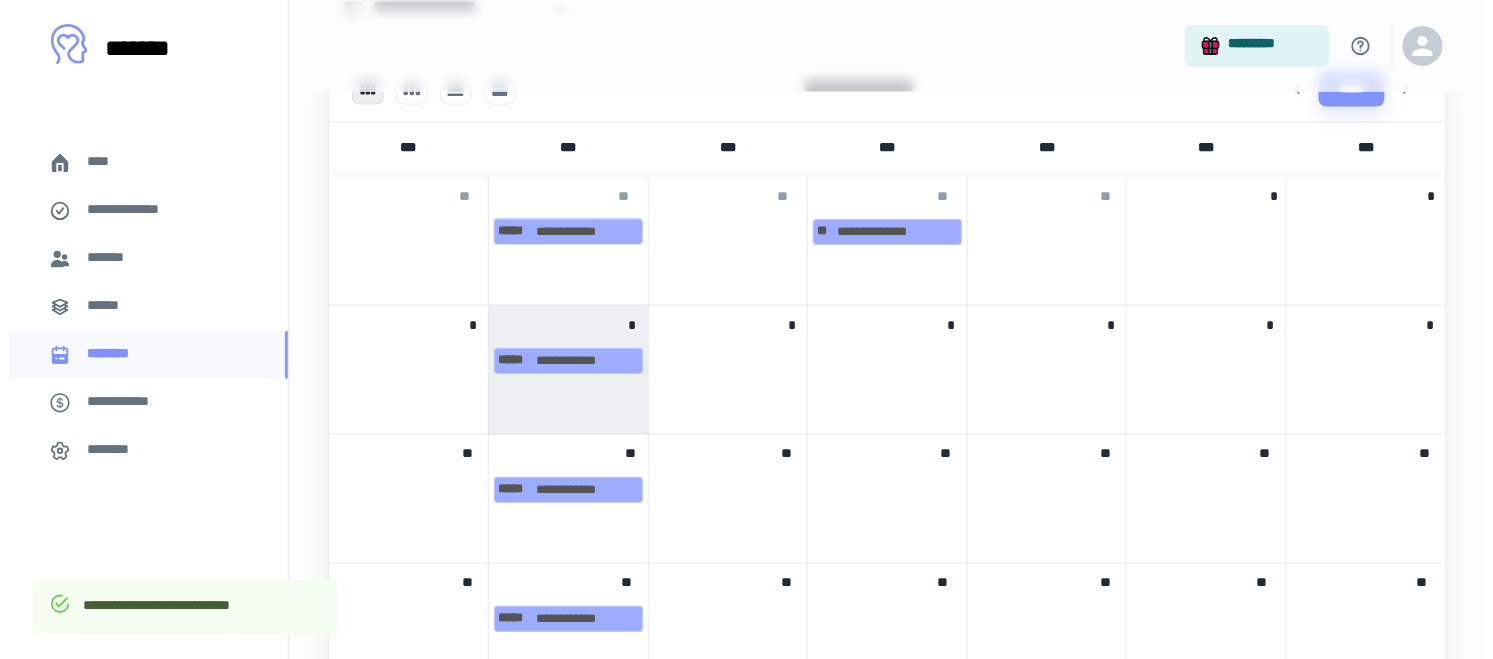 scroll, scrollTop: 974, scrollLeft: 0, axis: vertical 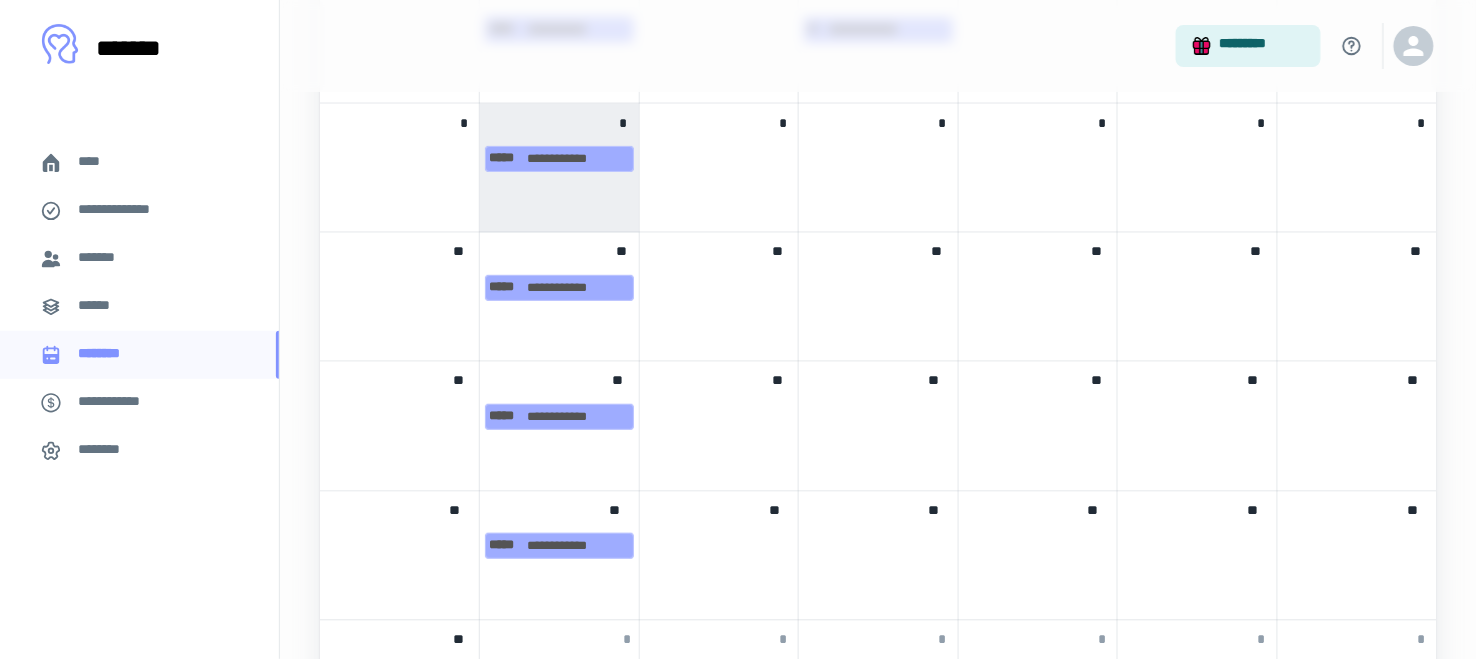 click at bounding box center (878, 415) 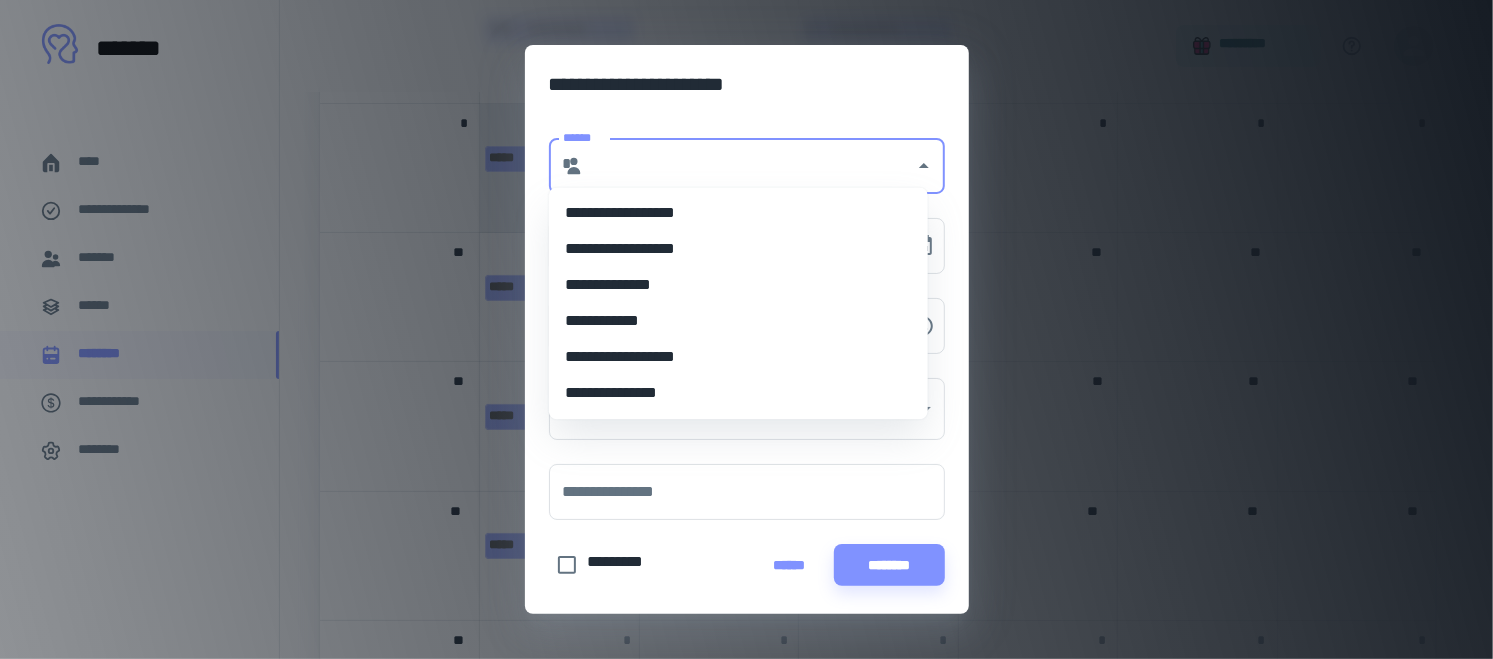 click on "******" at bounding box center [749, 166] 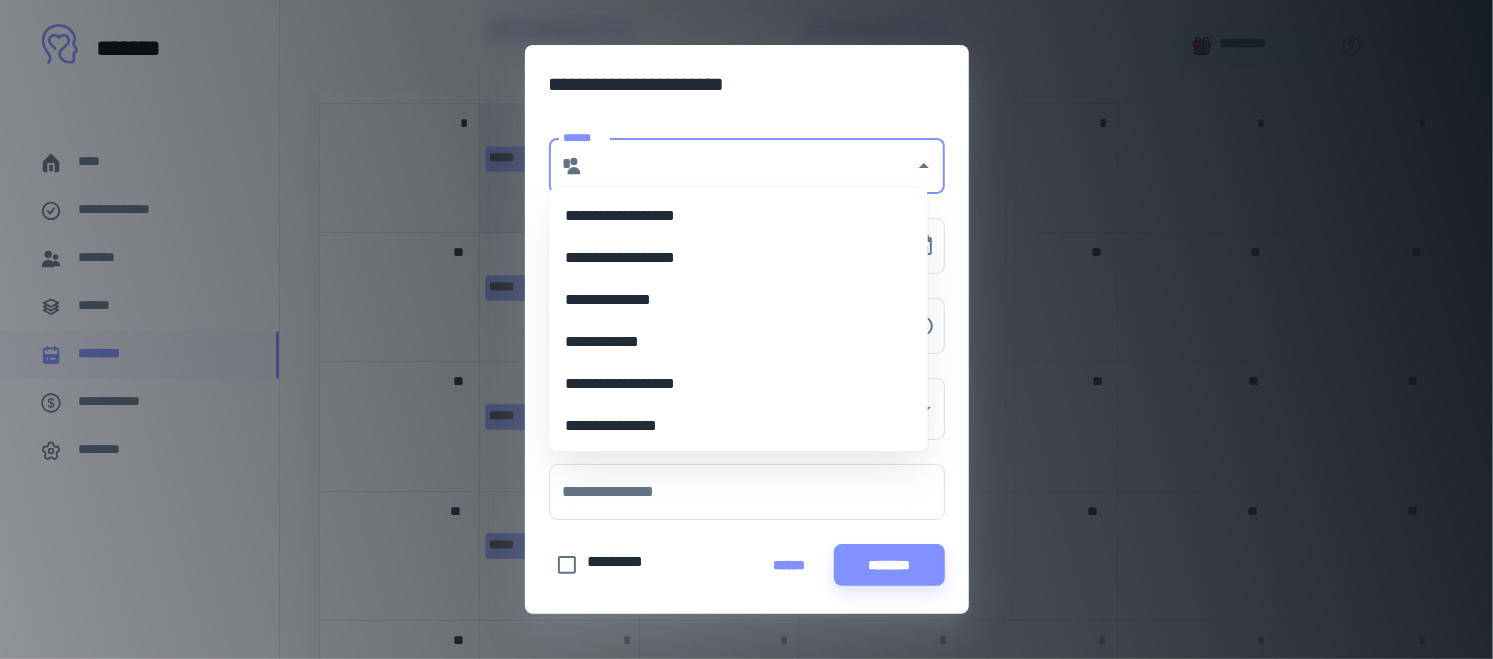 click on "**********" at bounding box center [730, 301] 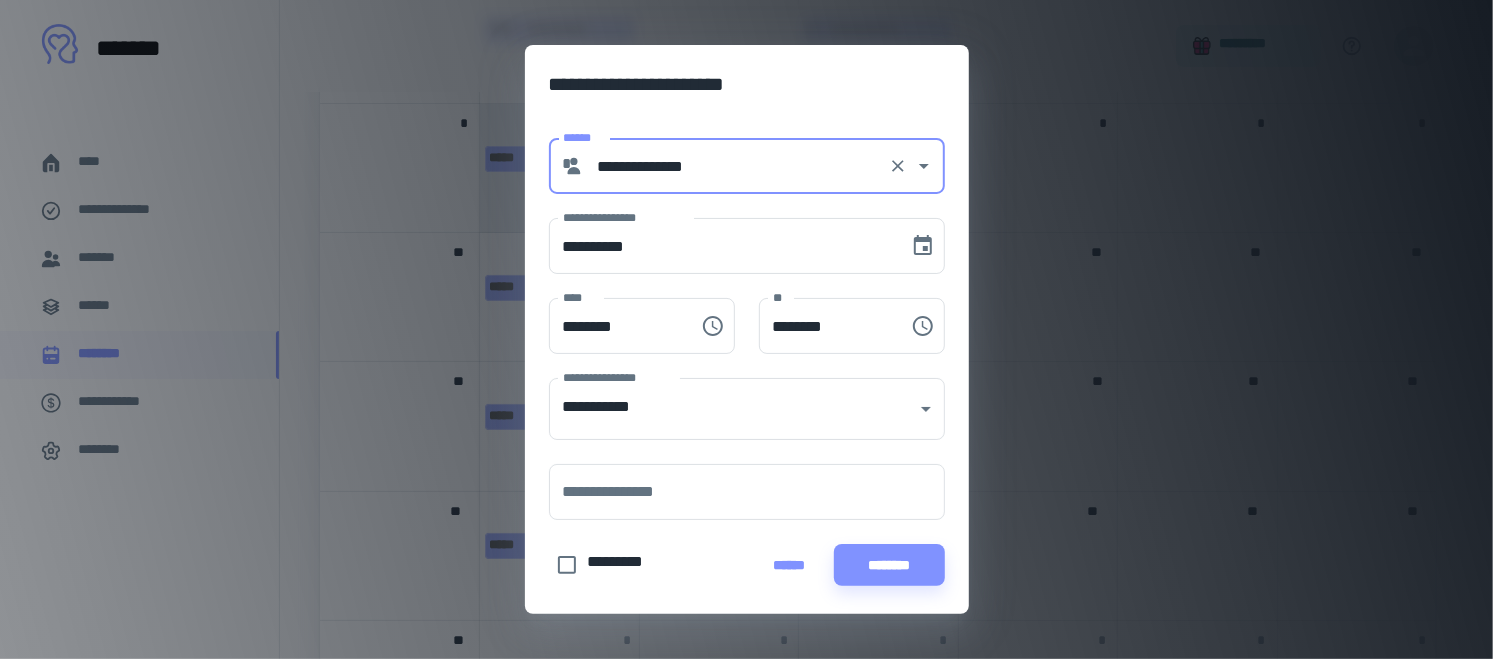 type on "********" 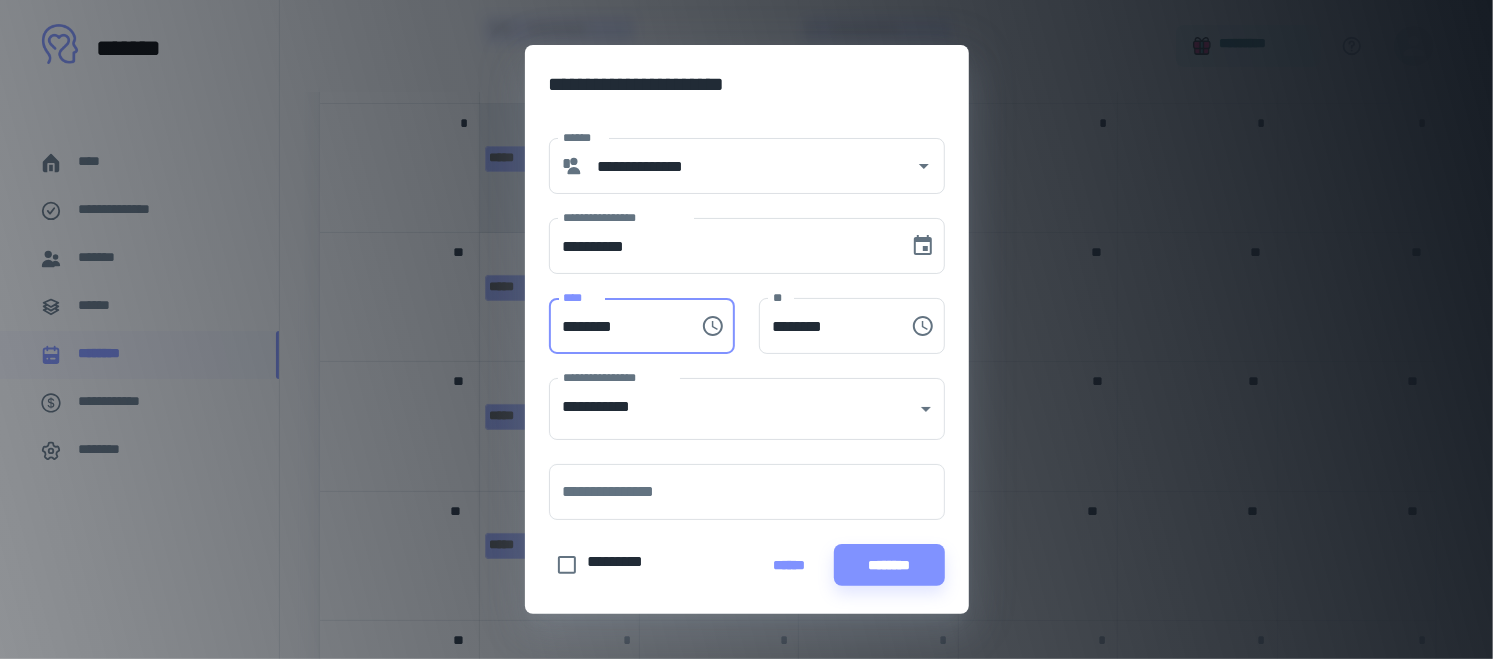 drag, startPoint x: 585, startPoint y: 327, endPoint x: 566, endPoint y: 327, distance: 19 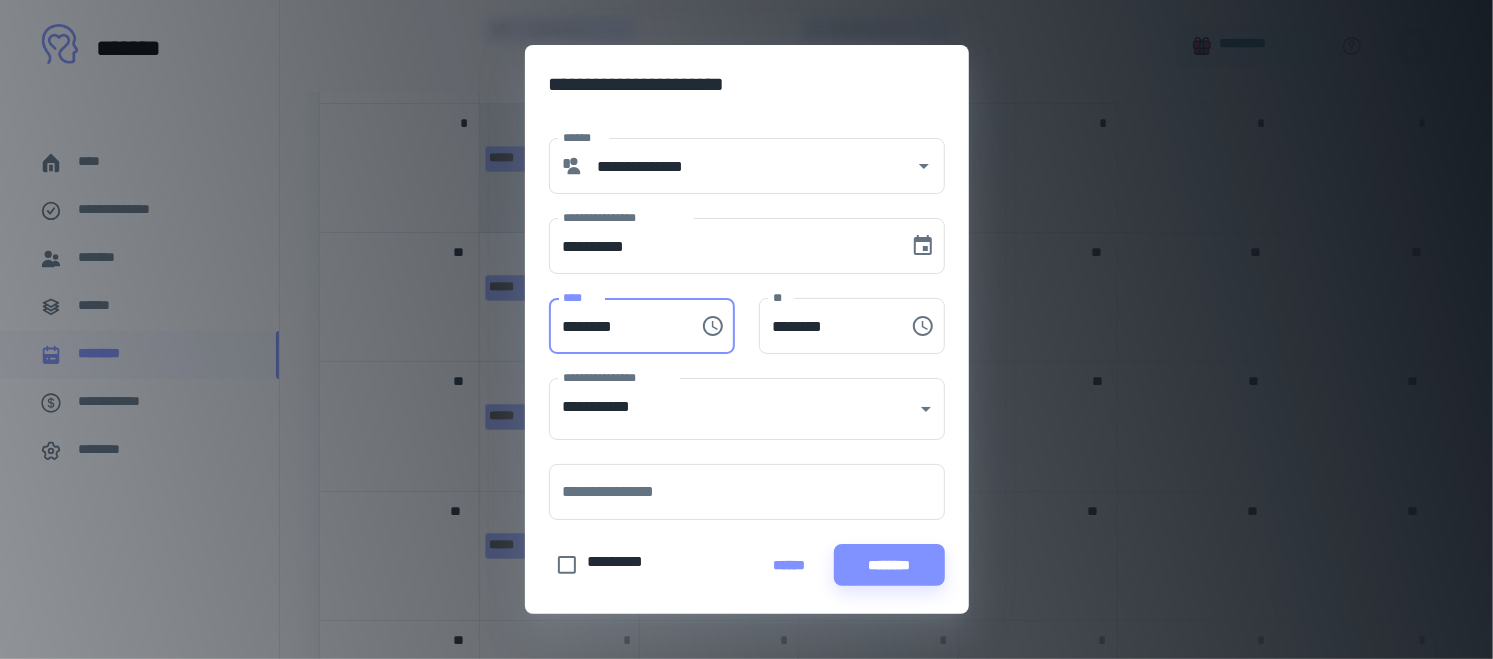 type on "********" 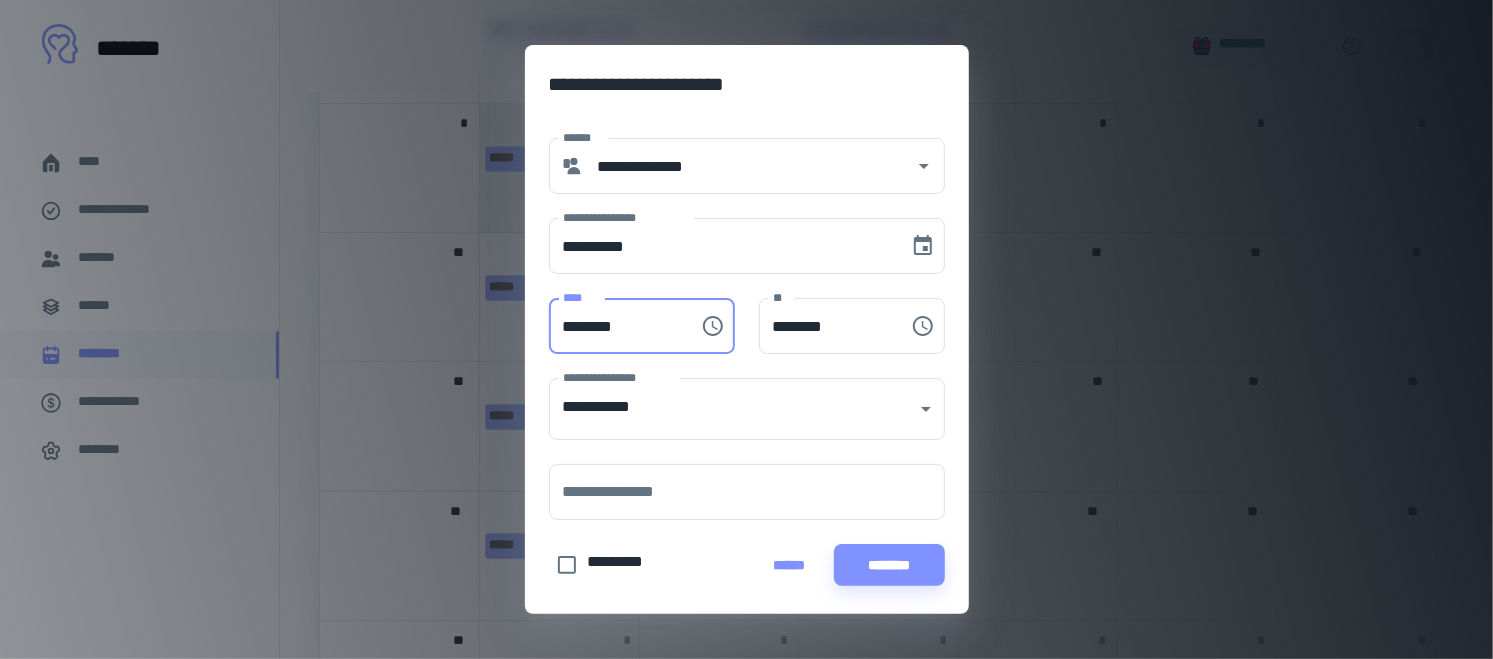 type on "********" 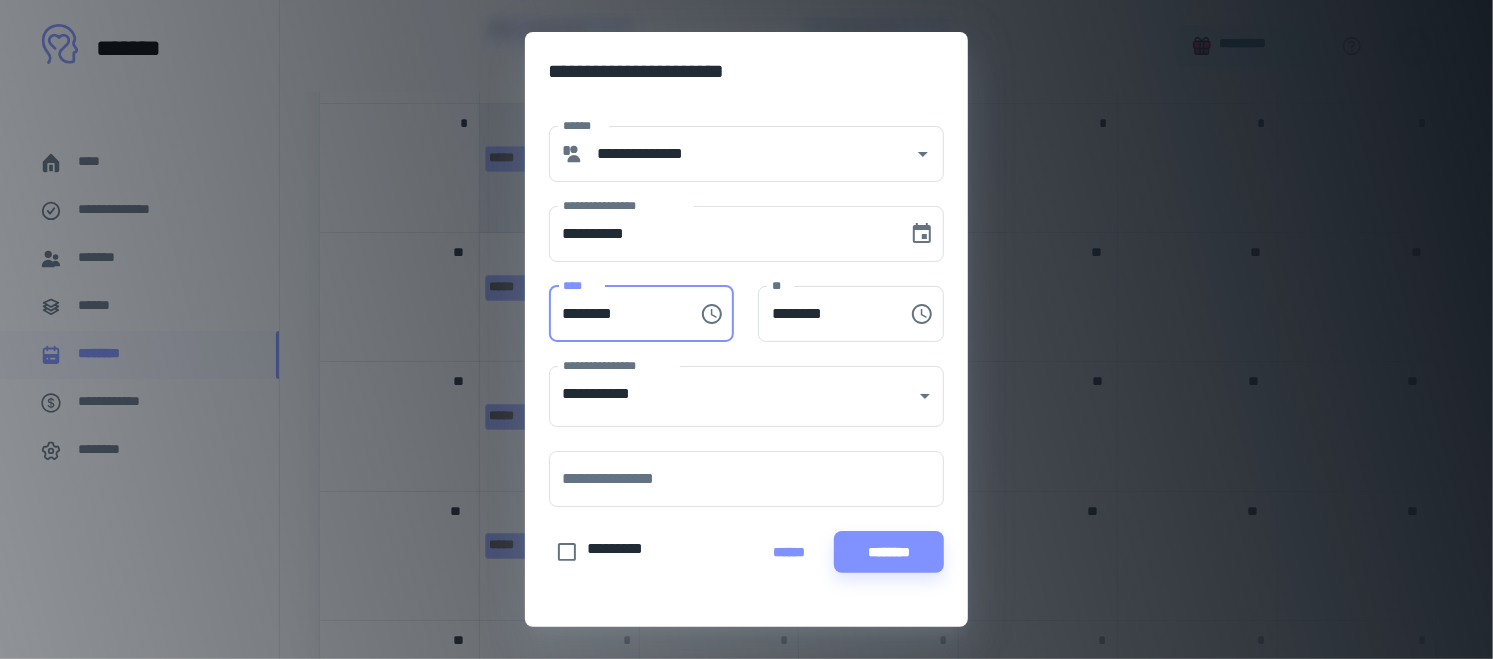scroll, scrollTop: 3, scrollLeft: 0, axis: vertical 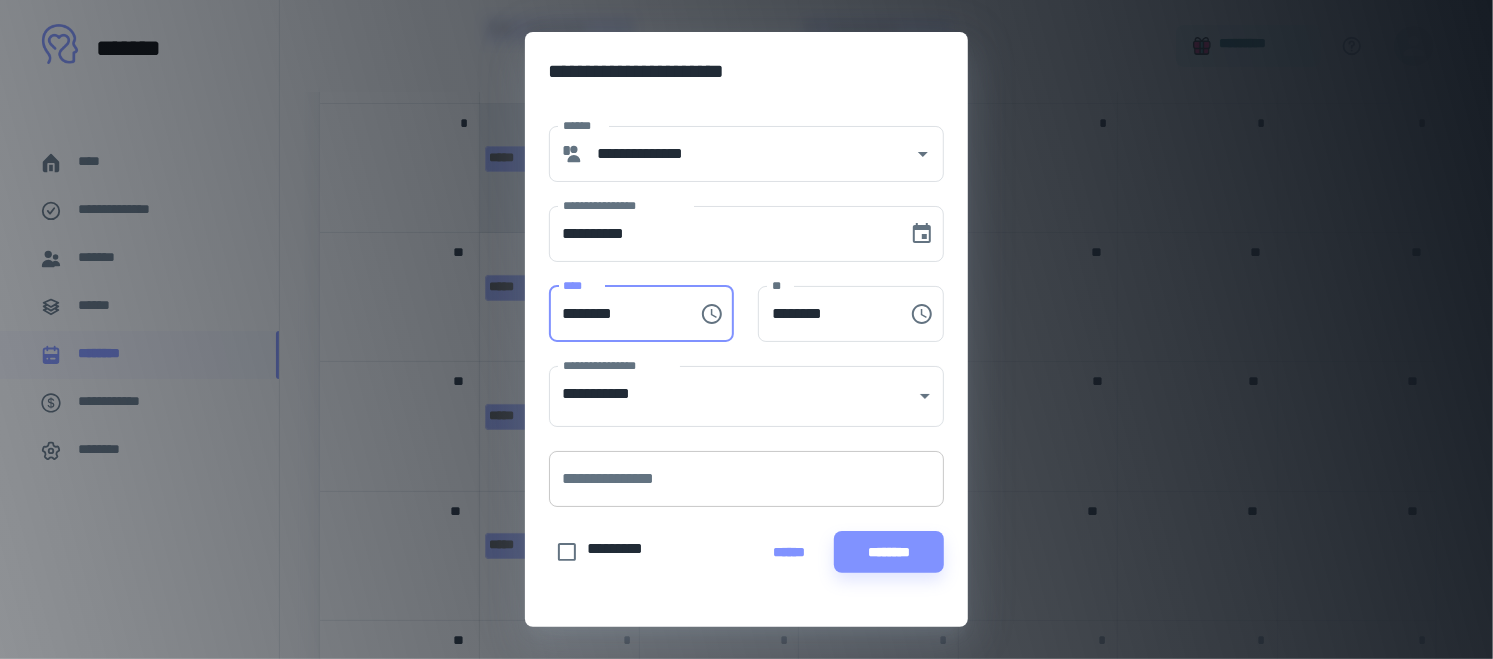 type on "********" 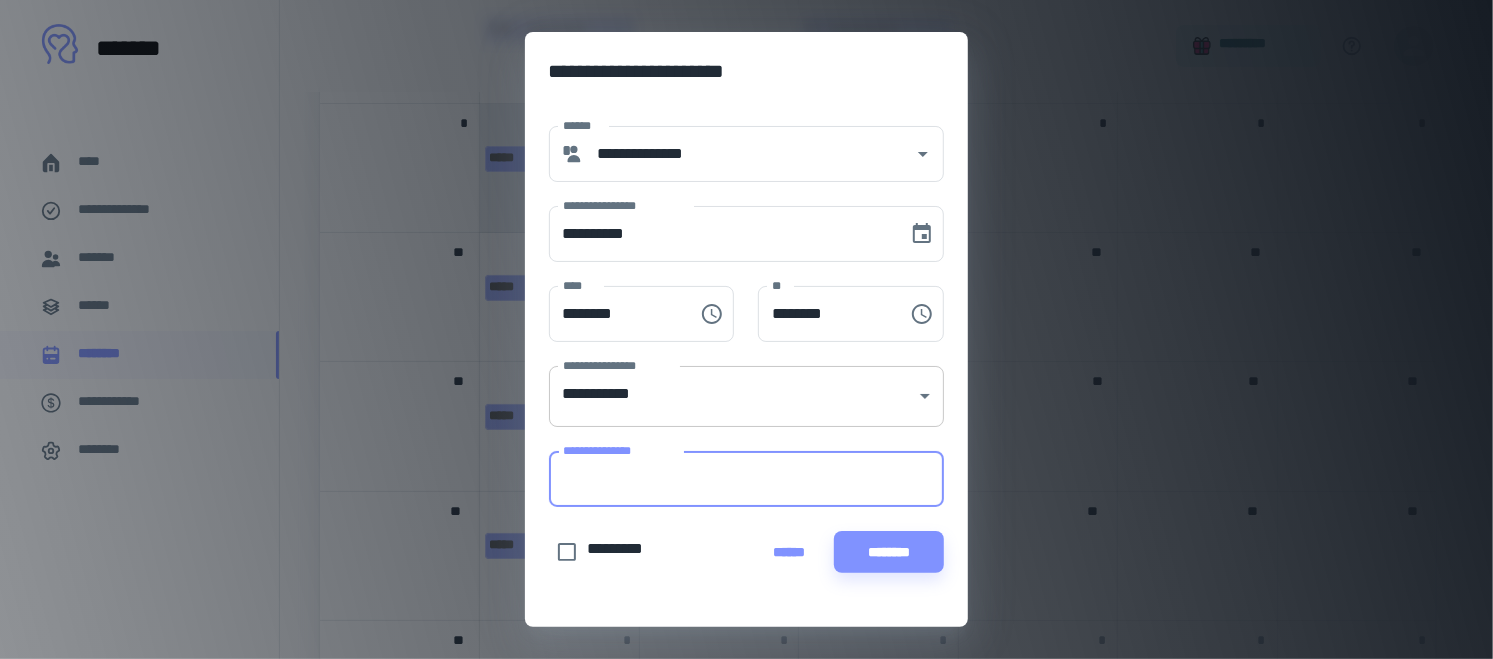 click on "**********" at bounding box center (746, -645) 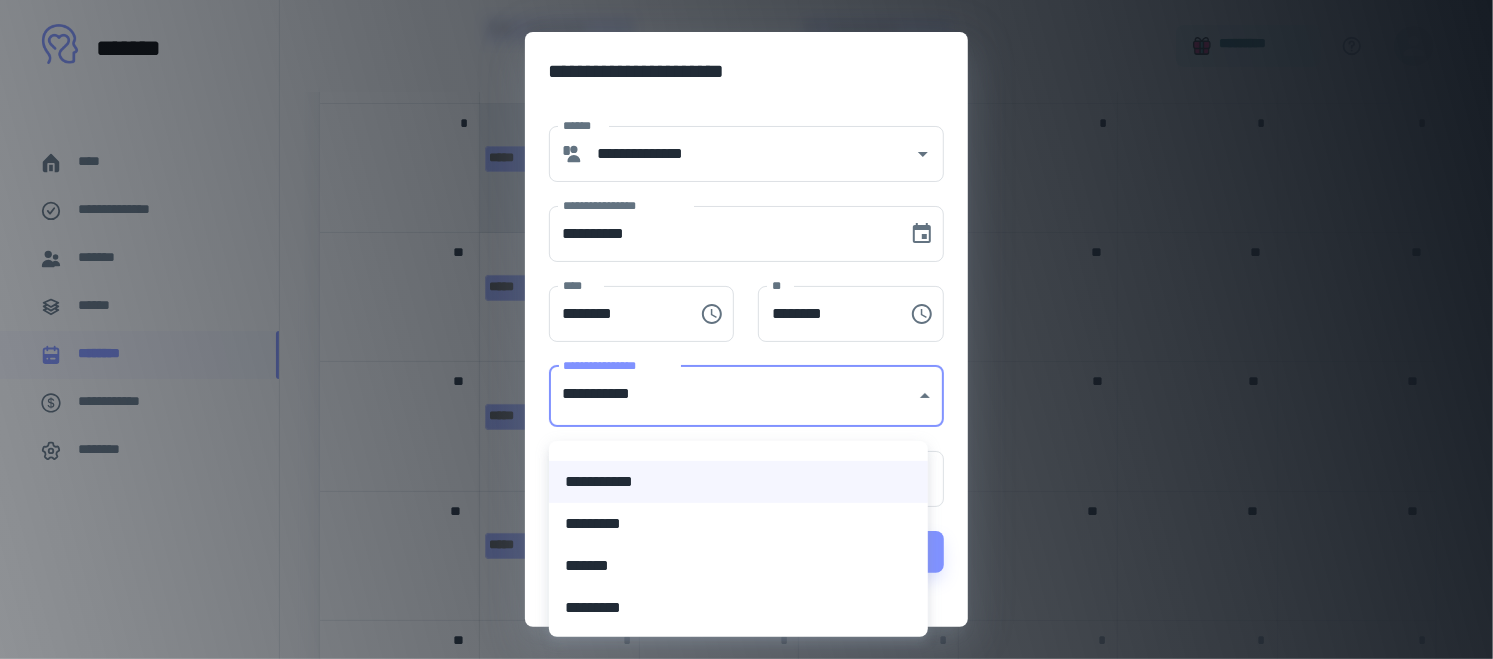 click on "**********" at bounding box center (738, 482) 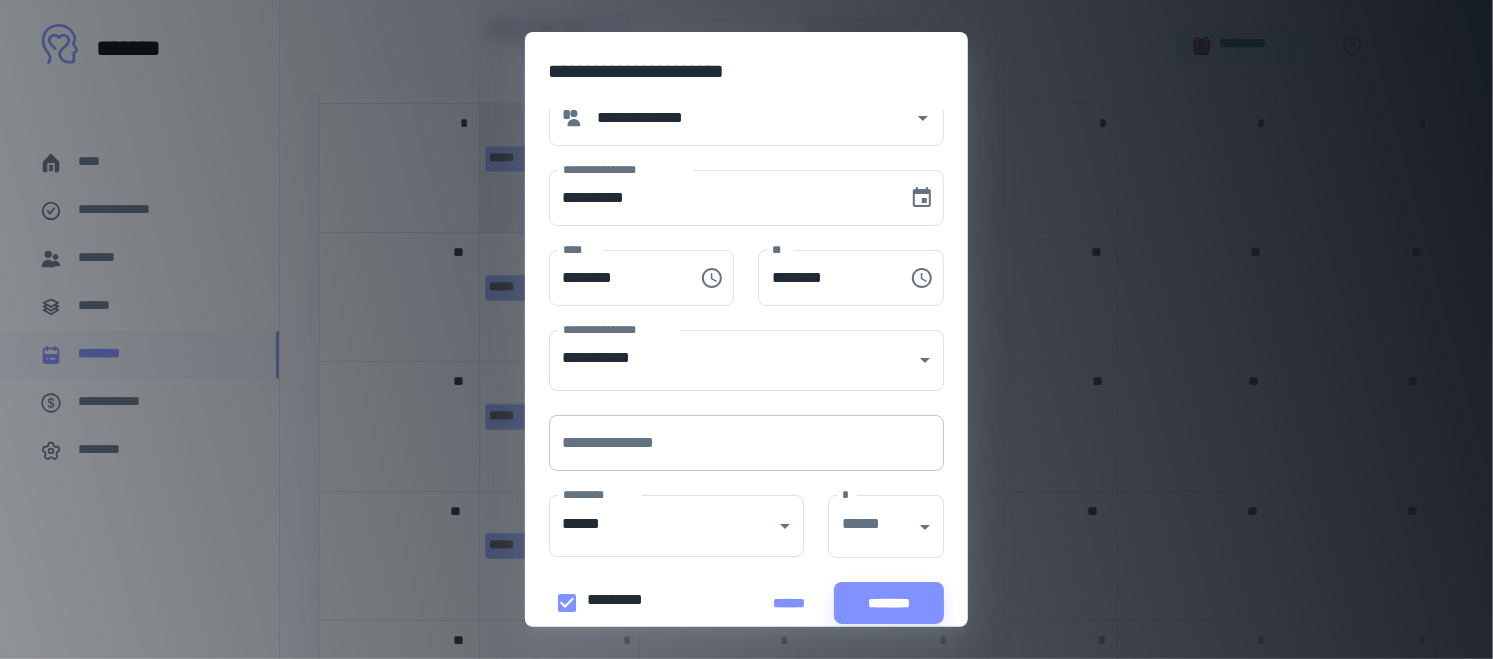 scroll, scrollTop: 90, scrollLeft: 0, axis: vertical 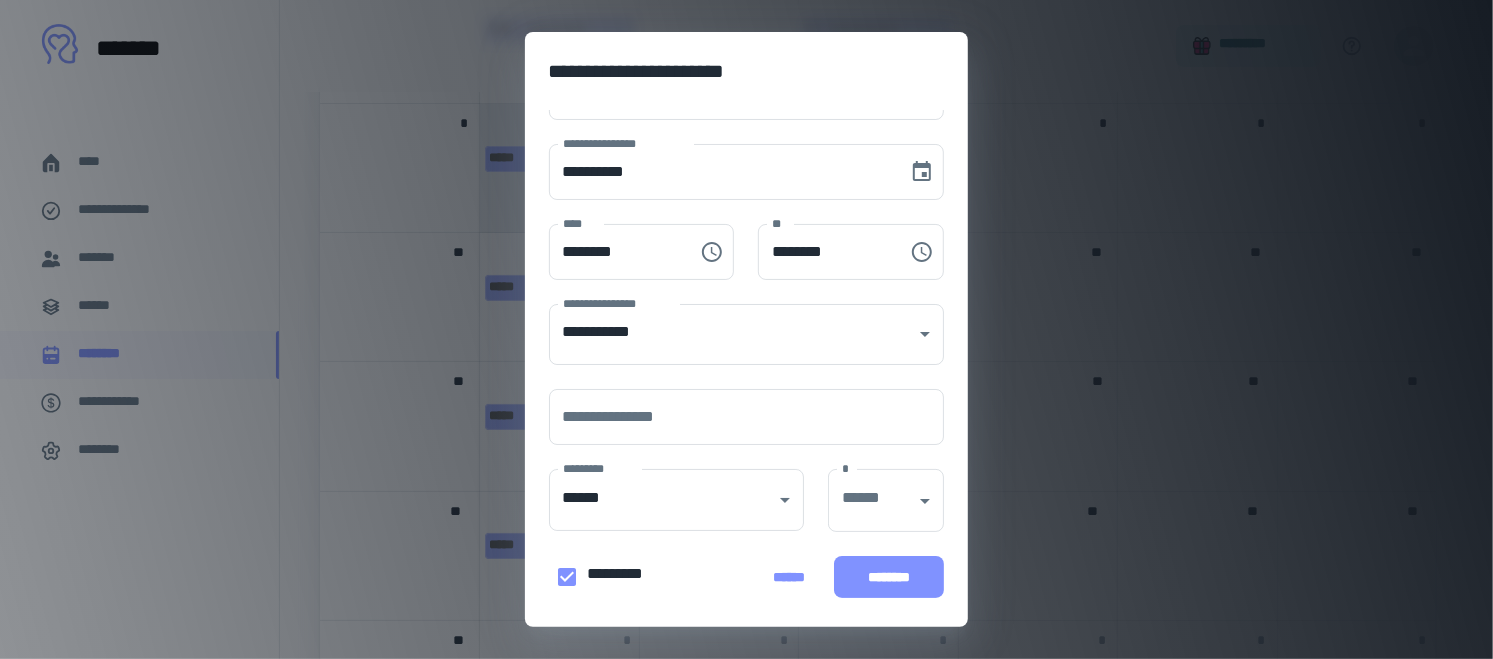 click on "********" at bounding box center (889, 577) 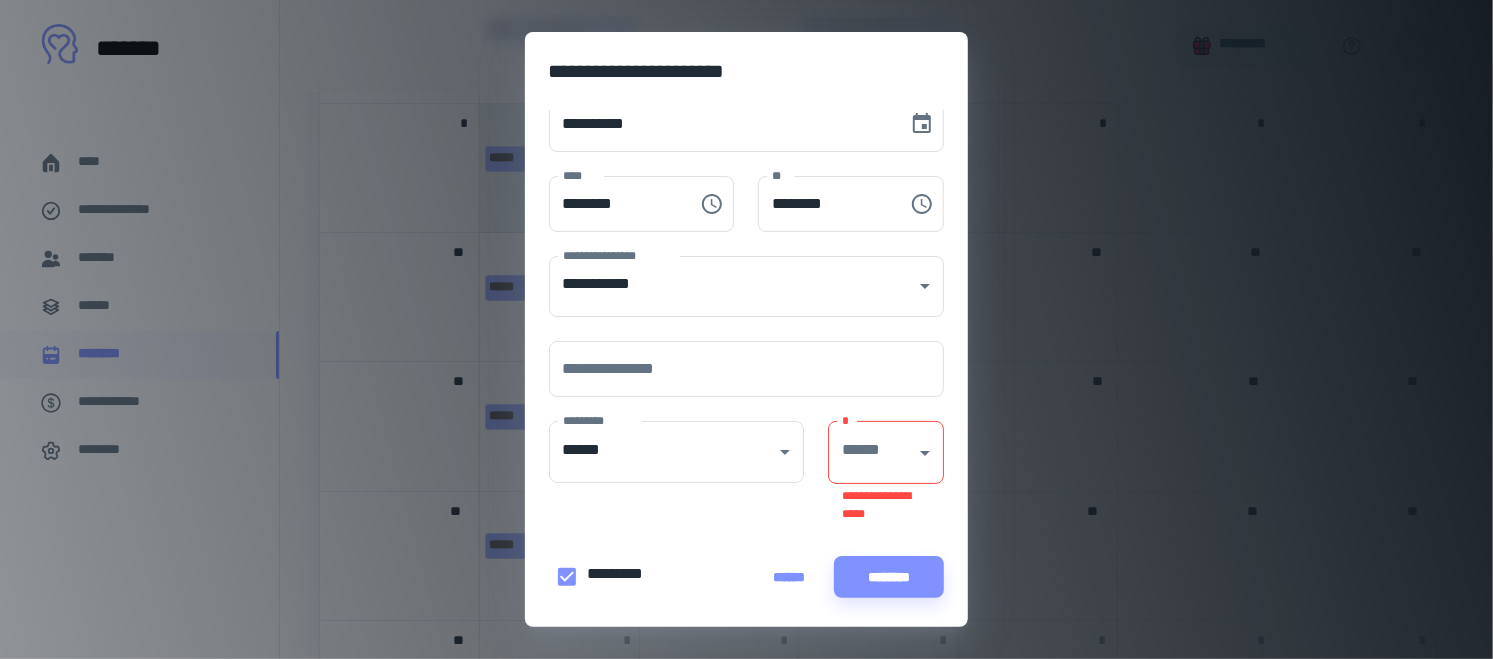 scroll, scrollTop: 138, scrollLeft: 0, axis: vertical 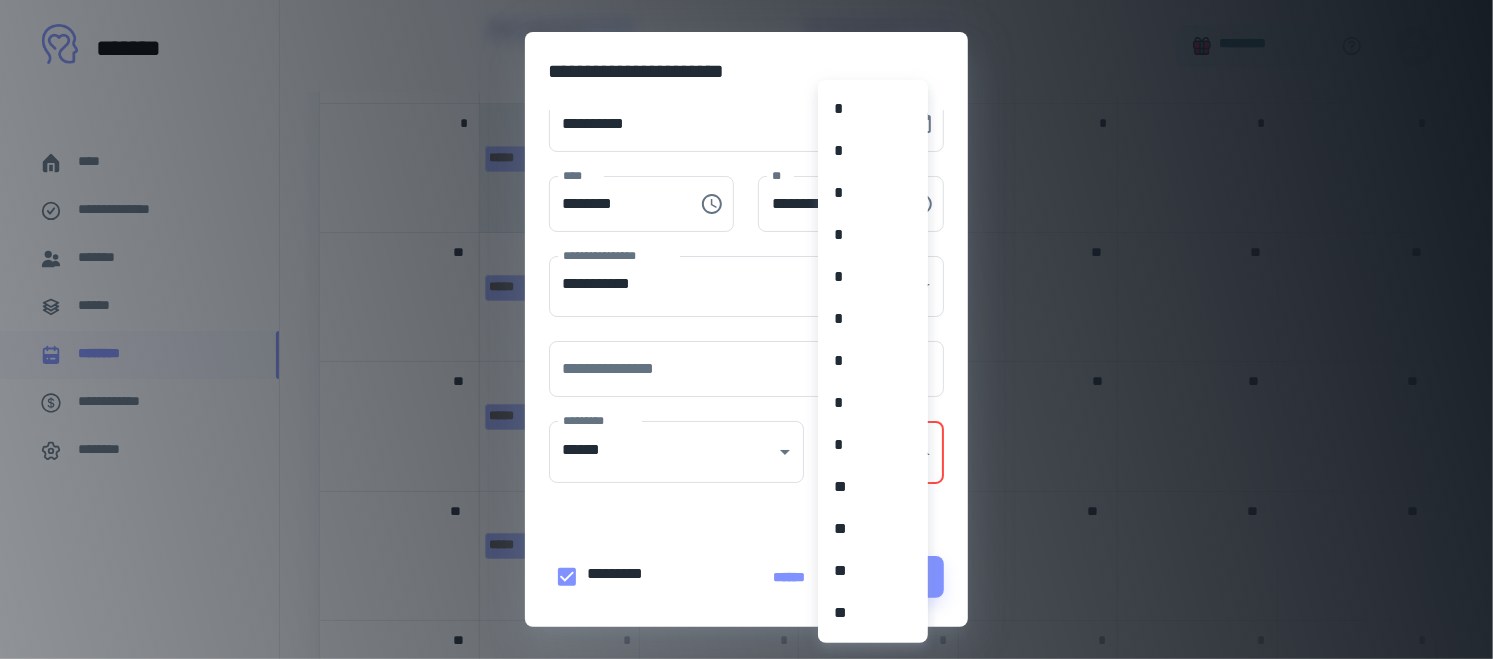 click on "**********" at bounding box center [746, -645] 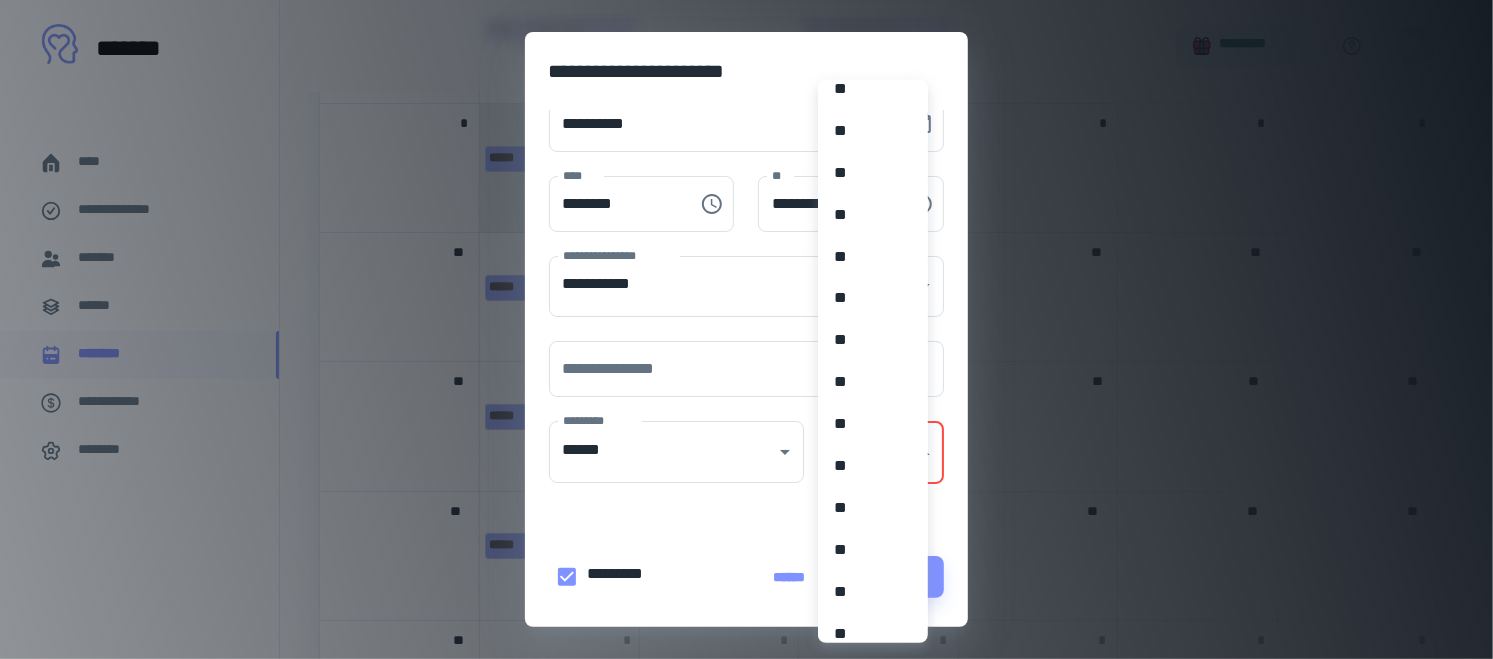 scroll, scrollTop: 1637, scrollLeft: 0, axis: vertical 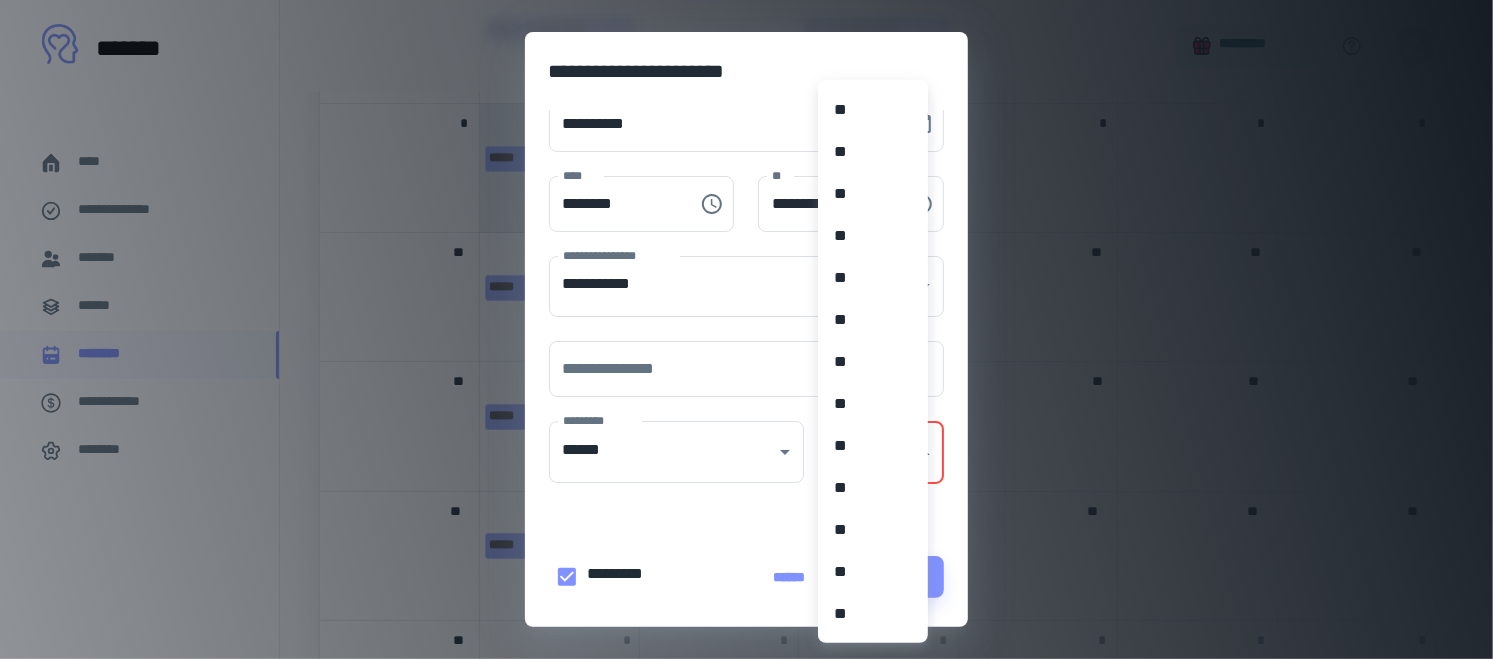 click at bounding box center [746, 329] 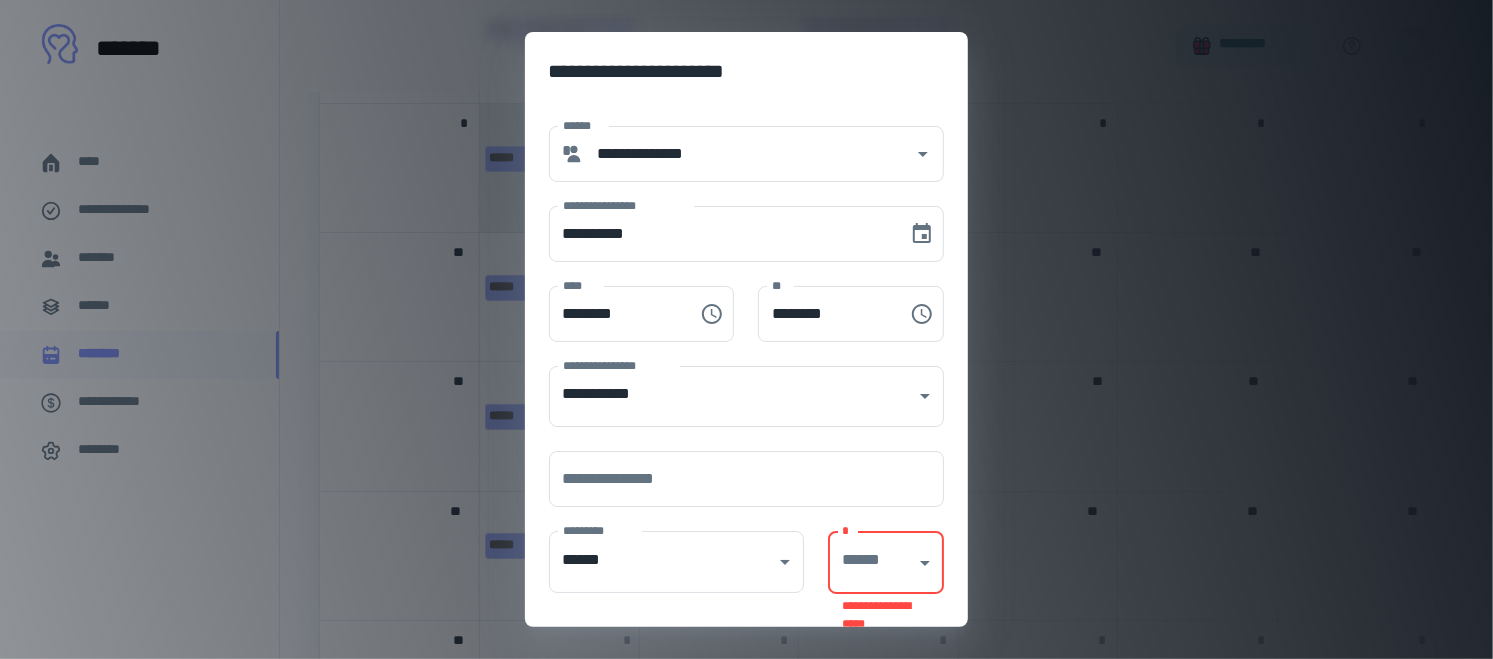 scroll, scrollTop: 138, scrollLeft: 0, axis: vertical 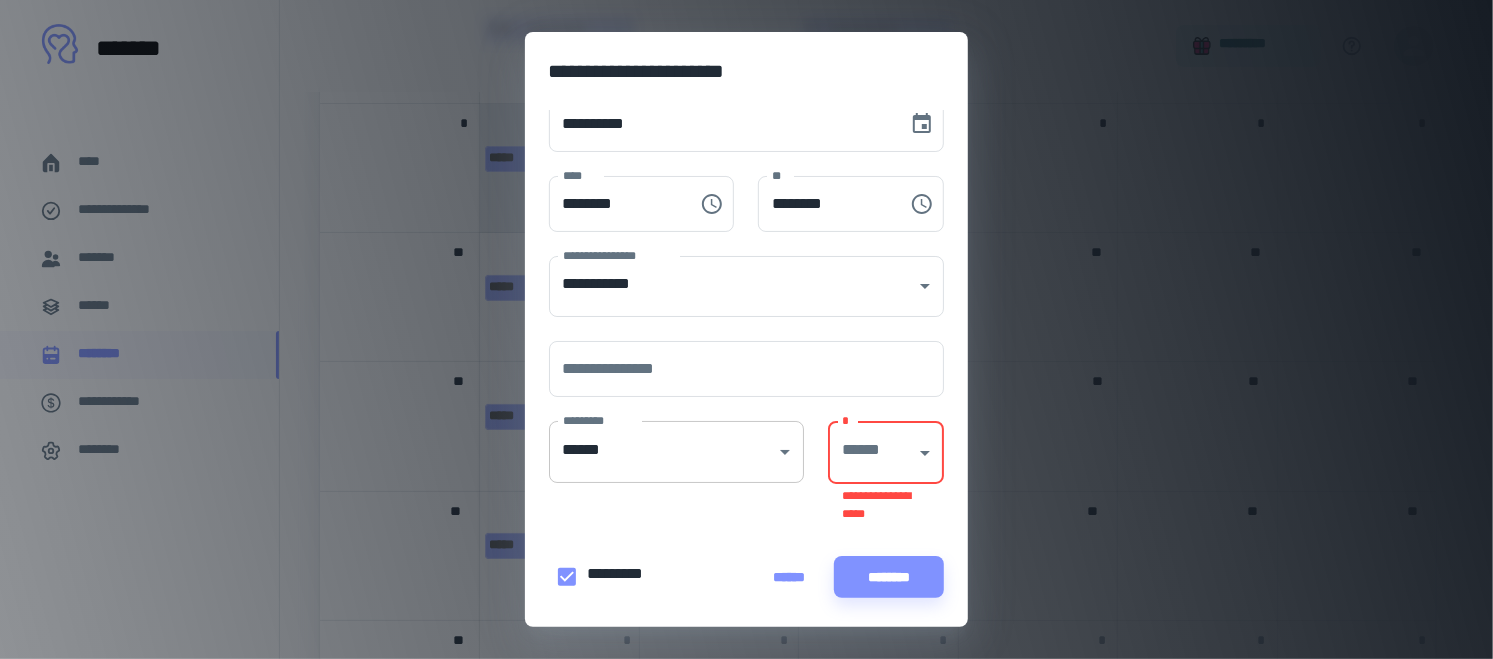 click on "**********" at bounding box center (746, -645) 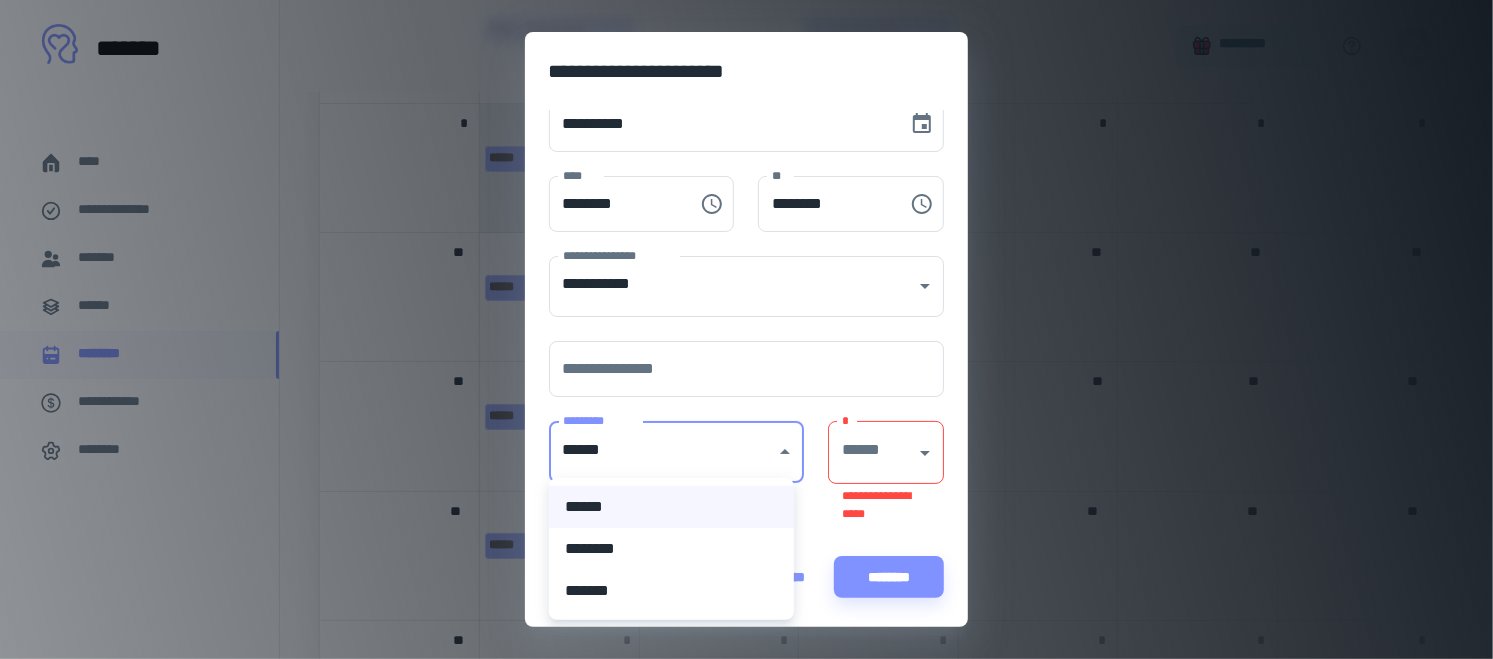 click at bounding box center (746, 329) 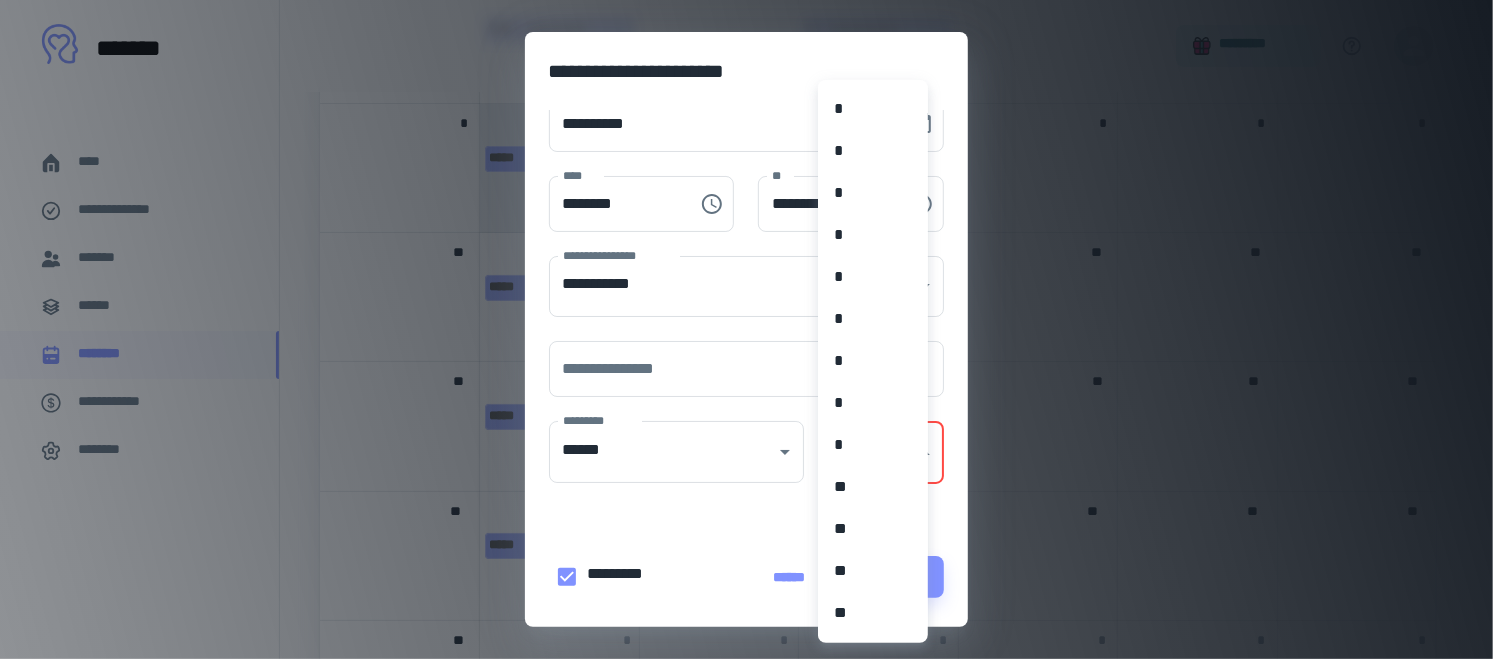 click on "**********" at bounding box center [746, -645] 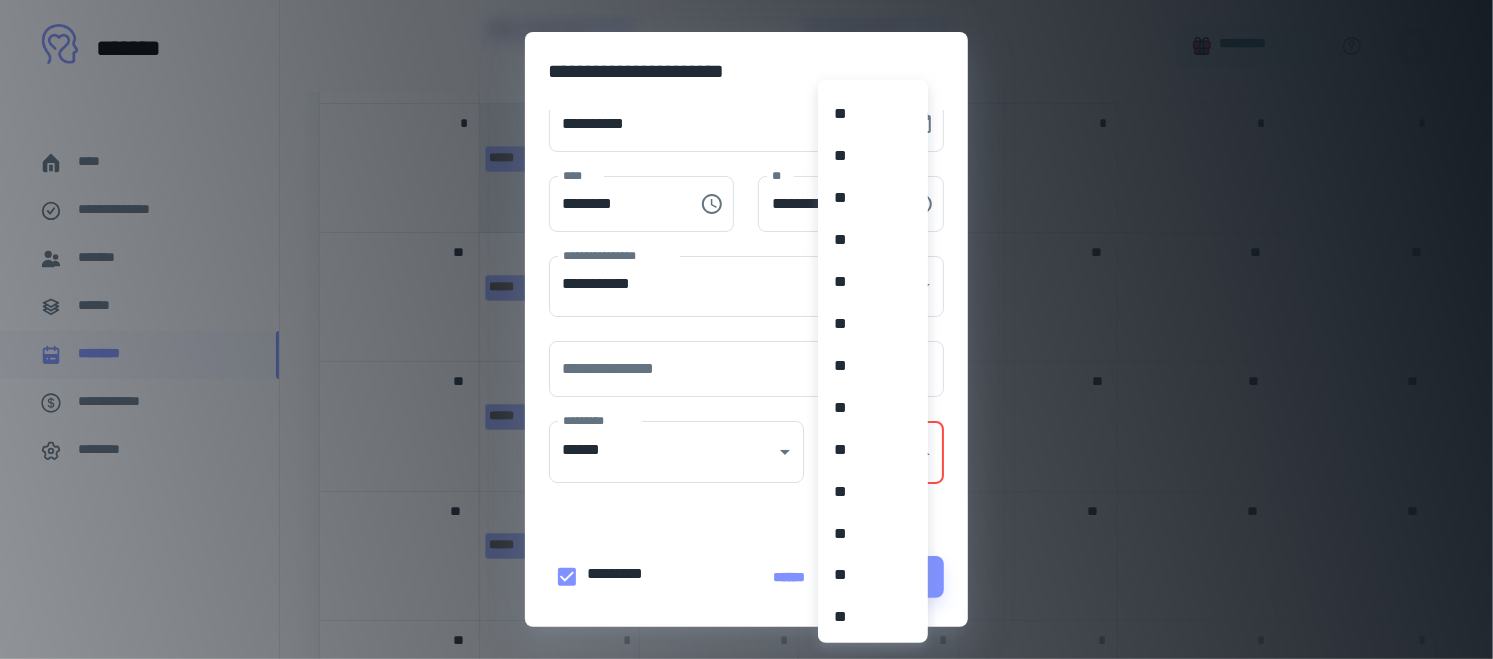 scroll, scrollTop: 1637, scrollLeft: 0, axis: vertical 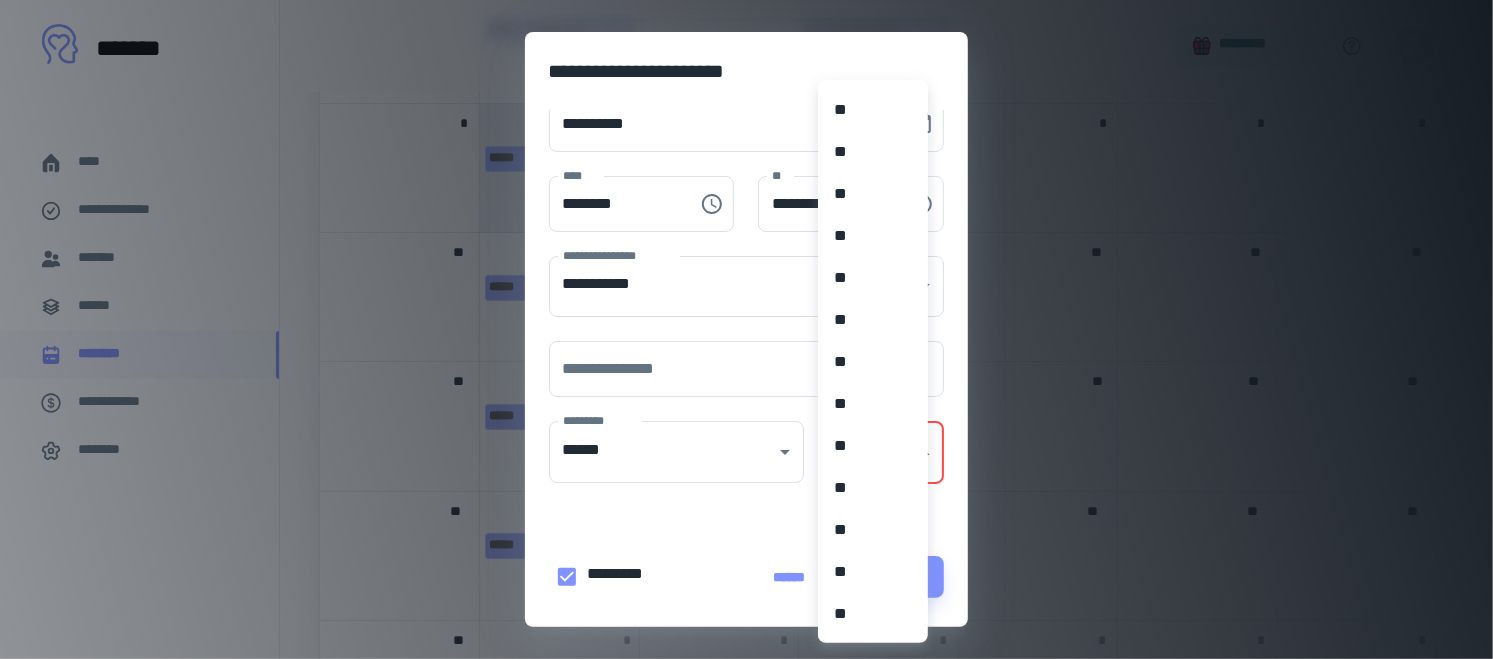 click on "* * * * * * * * * ** ** ** ** ** ** ** ** ** ** ** ** ** ** ** ** ** ** ** ** ** ** ** ** ** ** ** ** ** ** ** ** ** ** ** ** ** ** ** ** ** ** **" at bounding box center [873, -457] 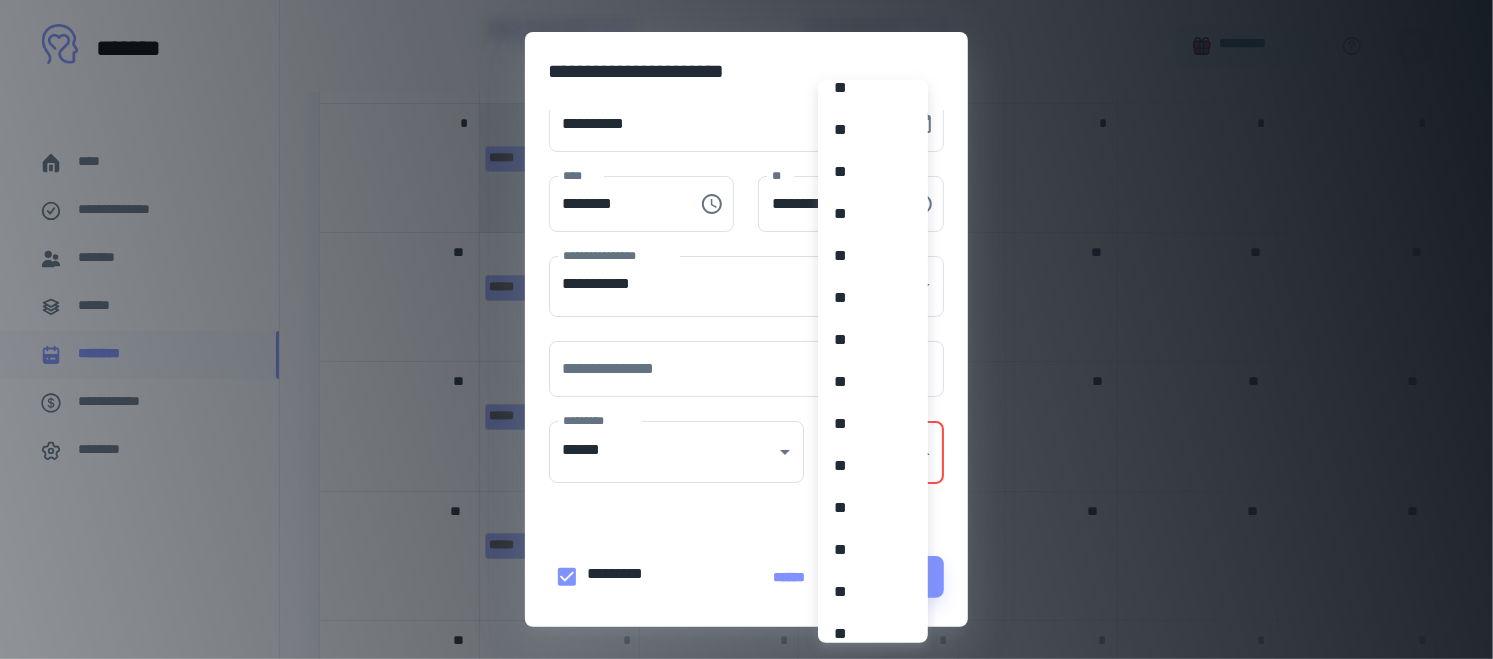 scroll, scrollTop: 0, scrollLeft: 0, axis: both 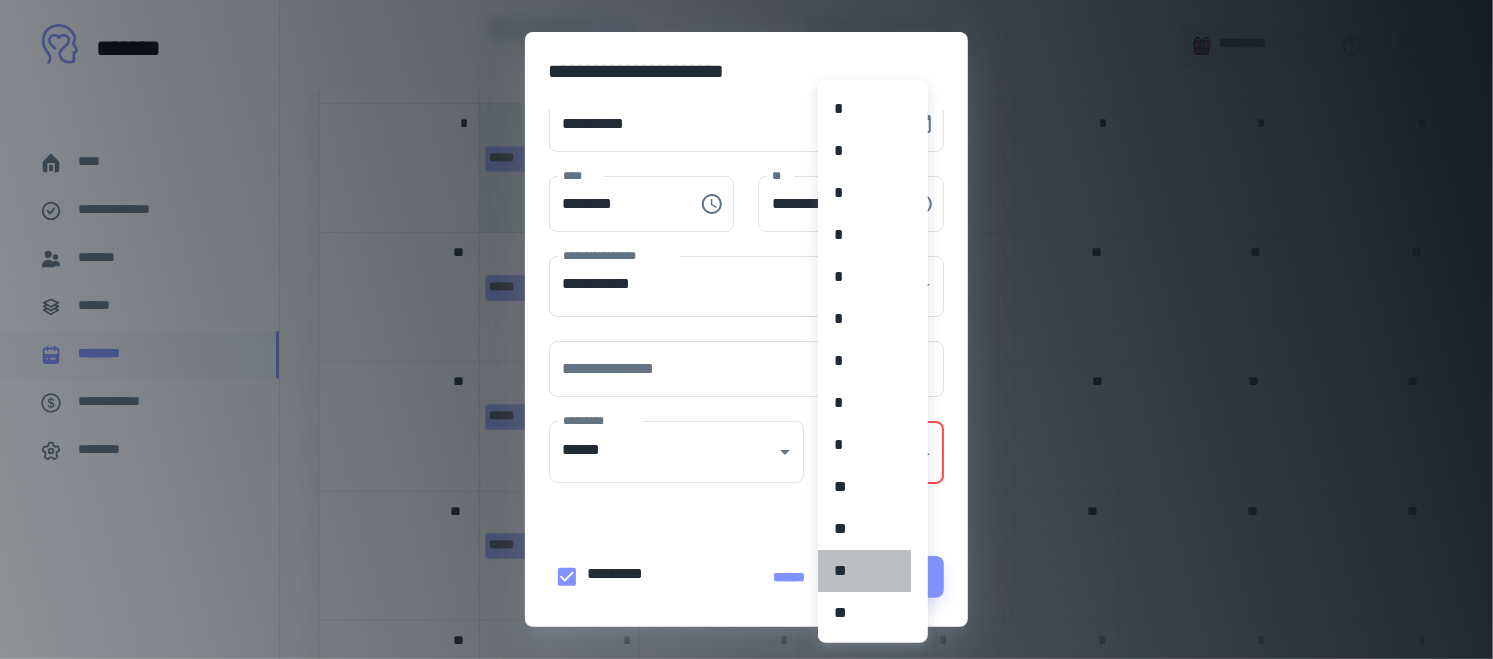 click on "**" at bounding box center [864, 571] 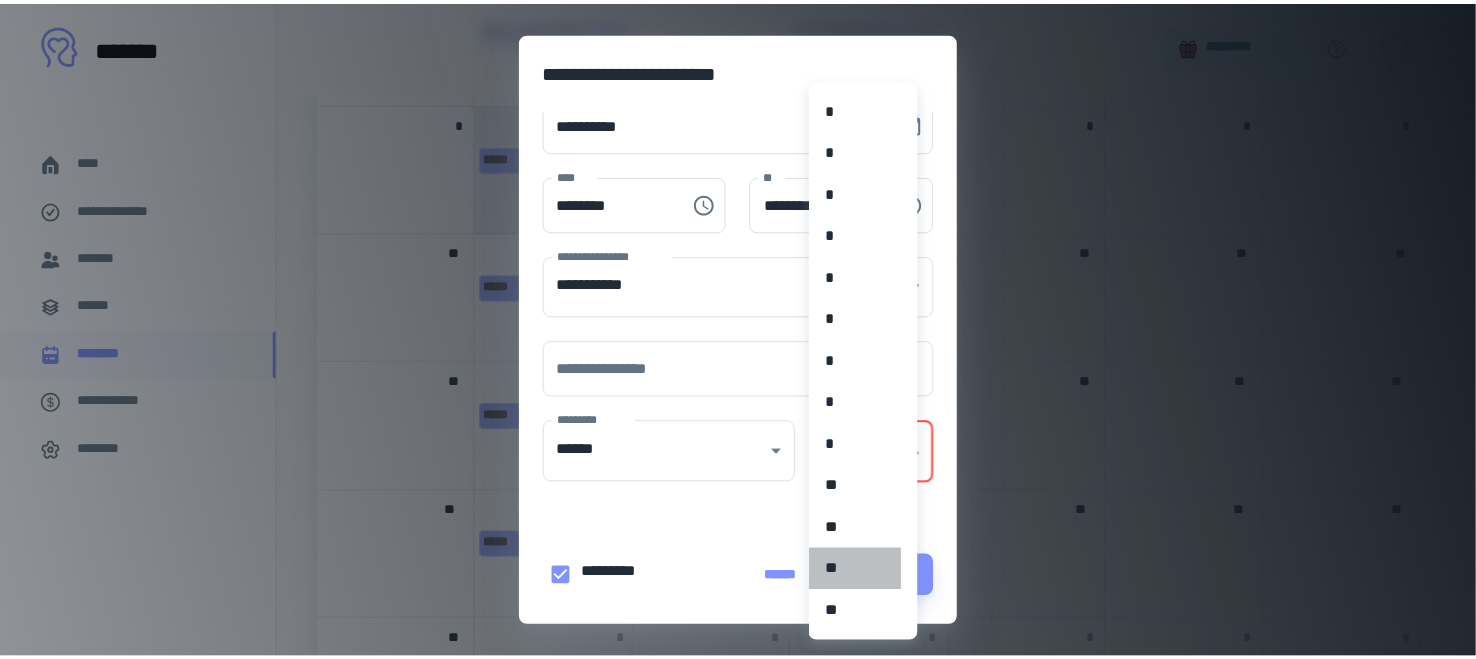 scroll, scrollTop: 88, scrollLeft: 0, axis: vertical 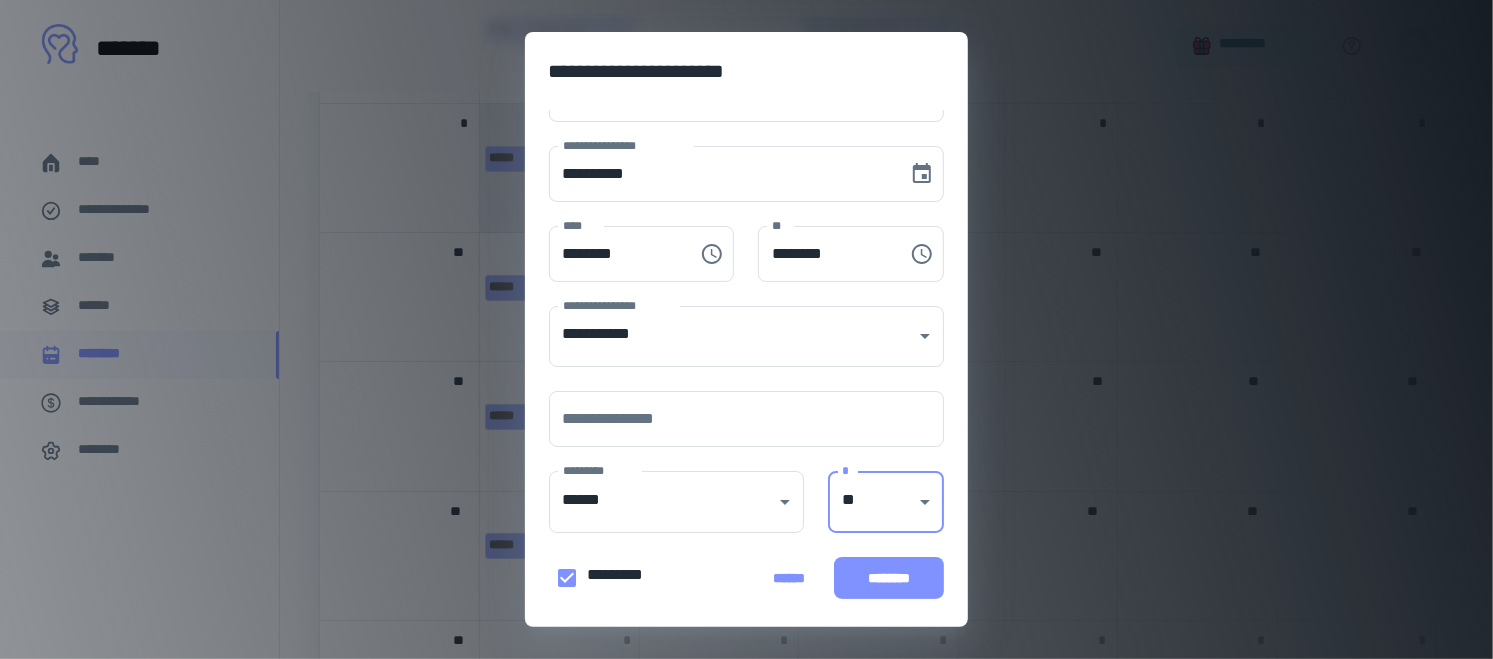 click on "********" at bounding box center [889, 578] 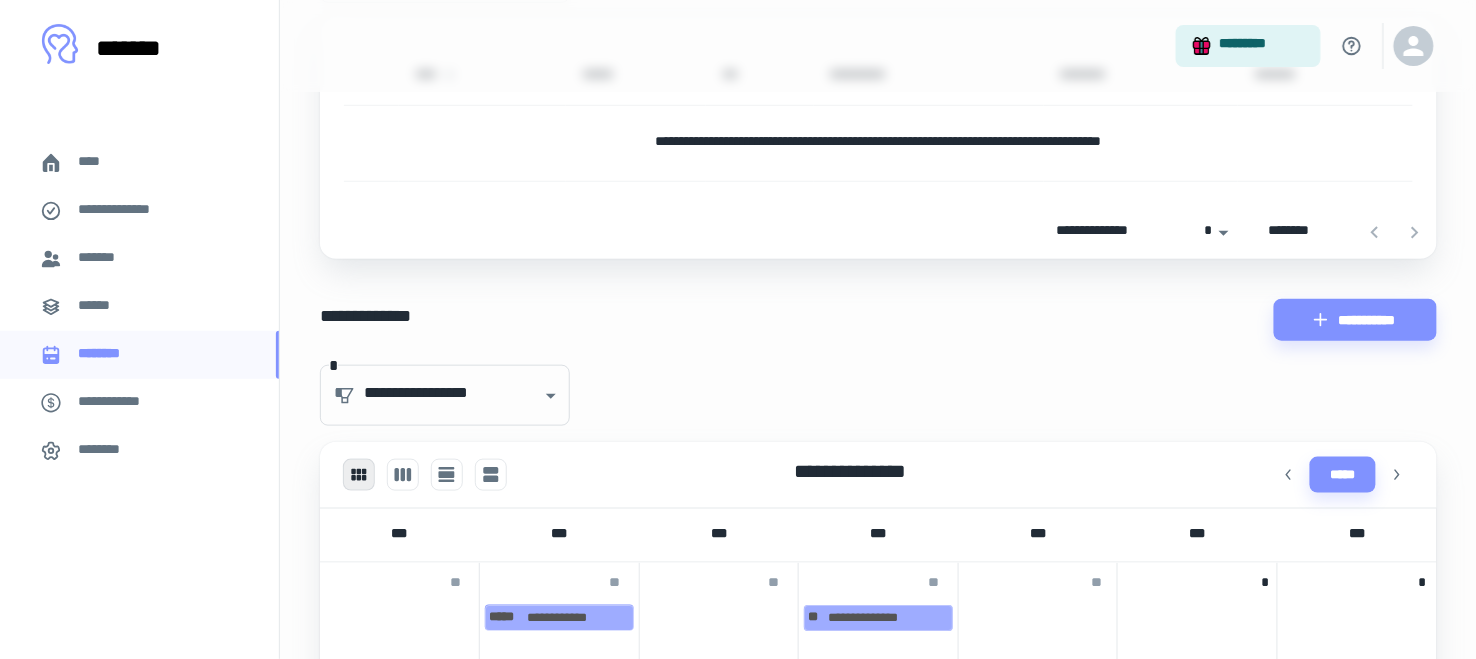 scroll, scrollTop: 413, scrollLeft: 0, axis: vertical 